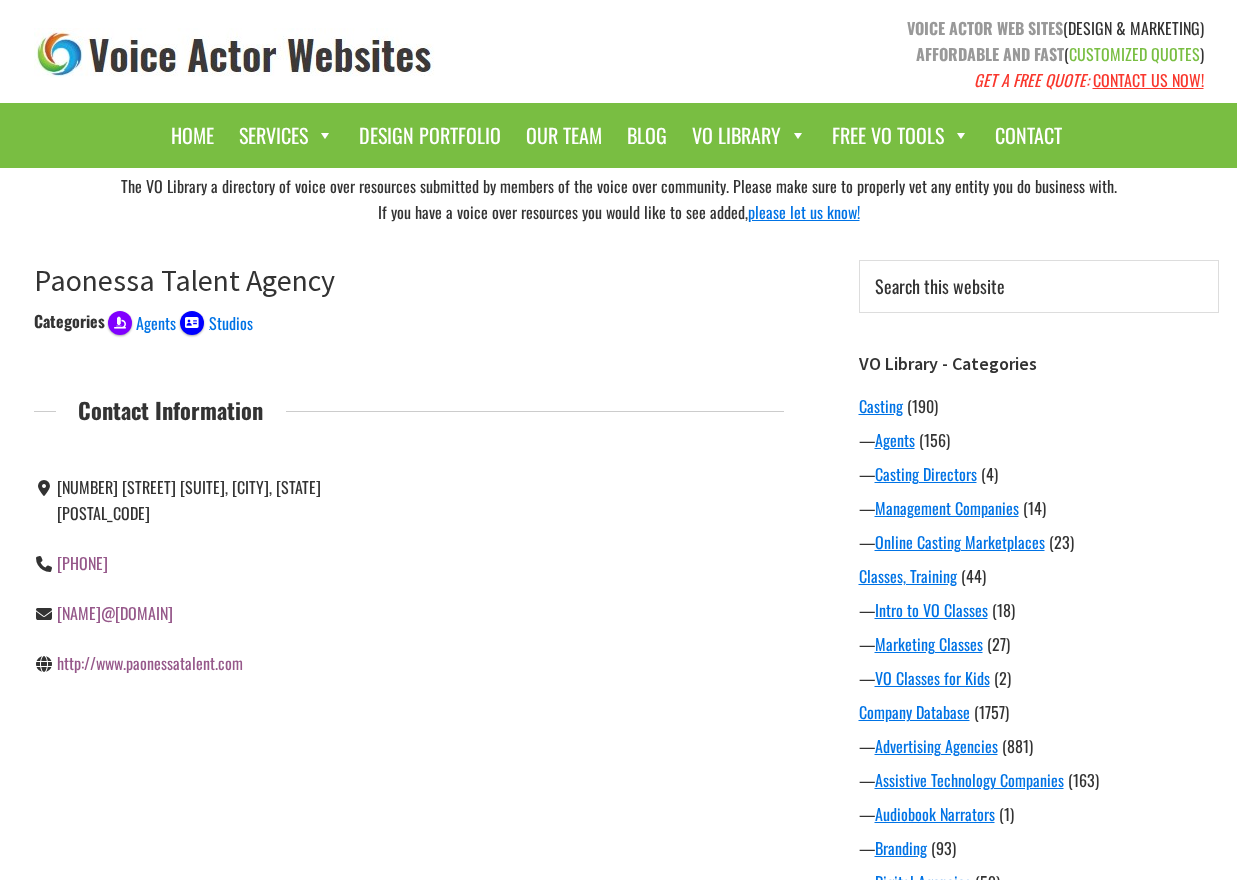 scroll, scrollTop: 0, scrollLeft: 0, axis: both 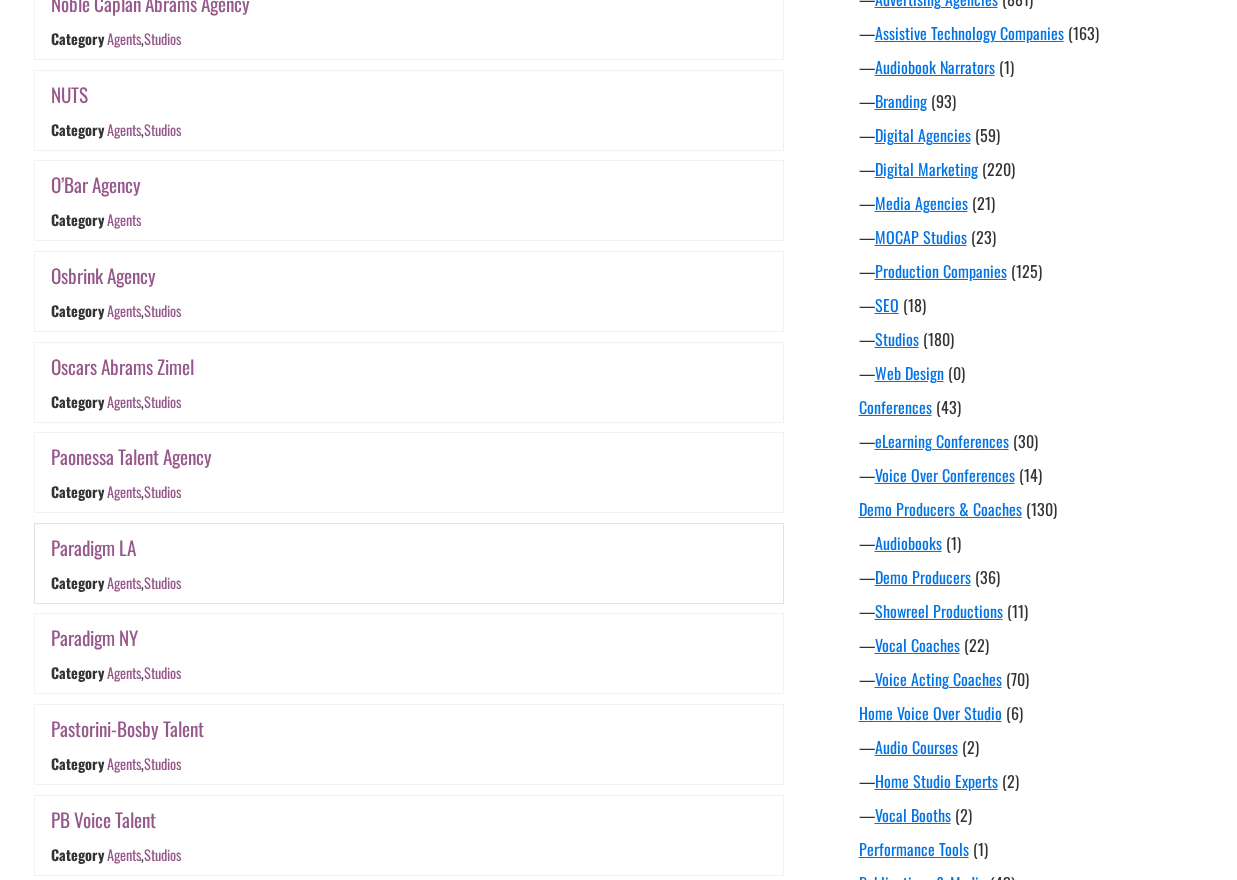 click on "Paradigm LA" at bounding box center (93, 547) 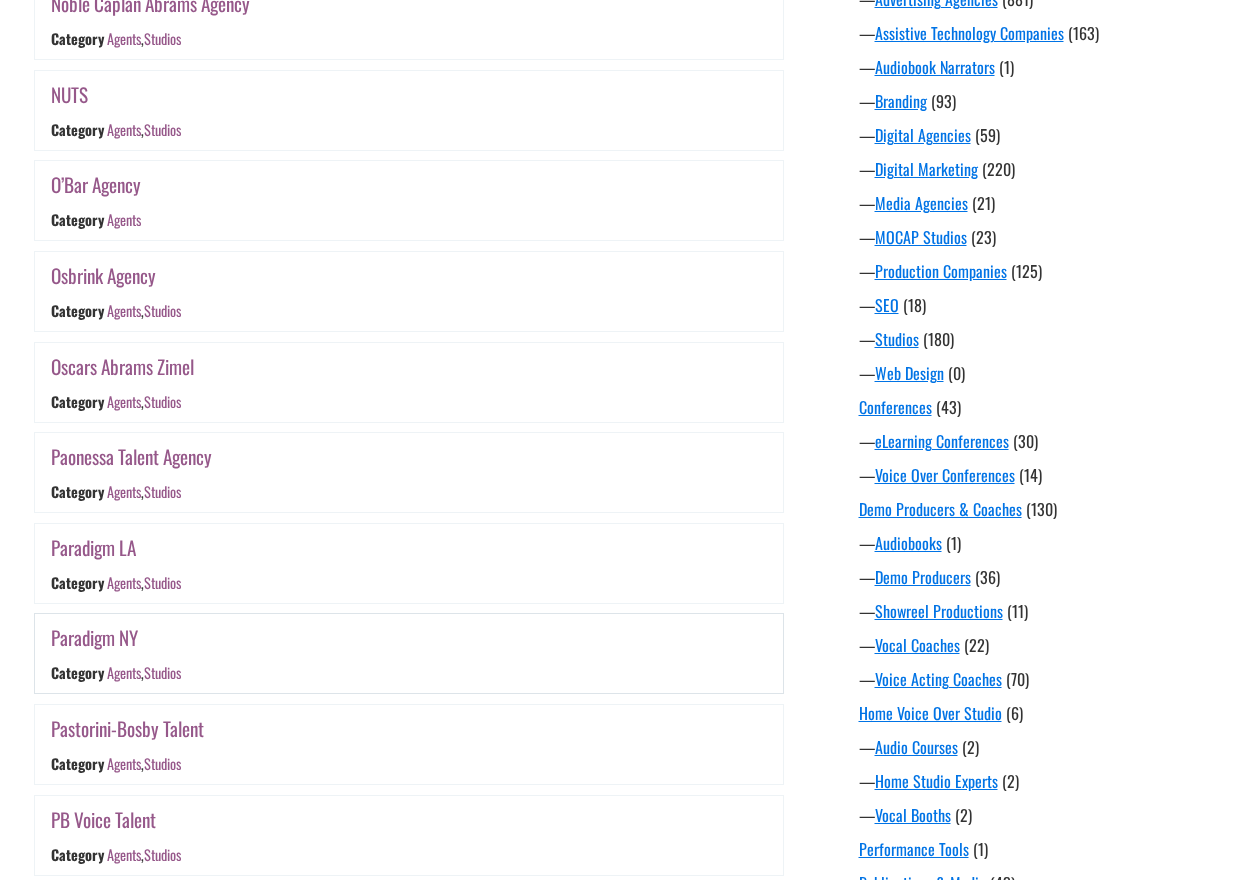 click on "Paradigm NY" at bounding box center [94, 637] 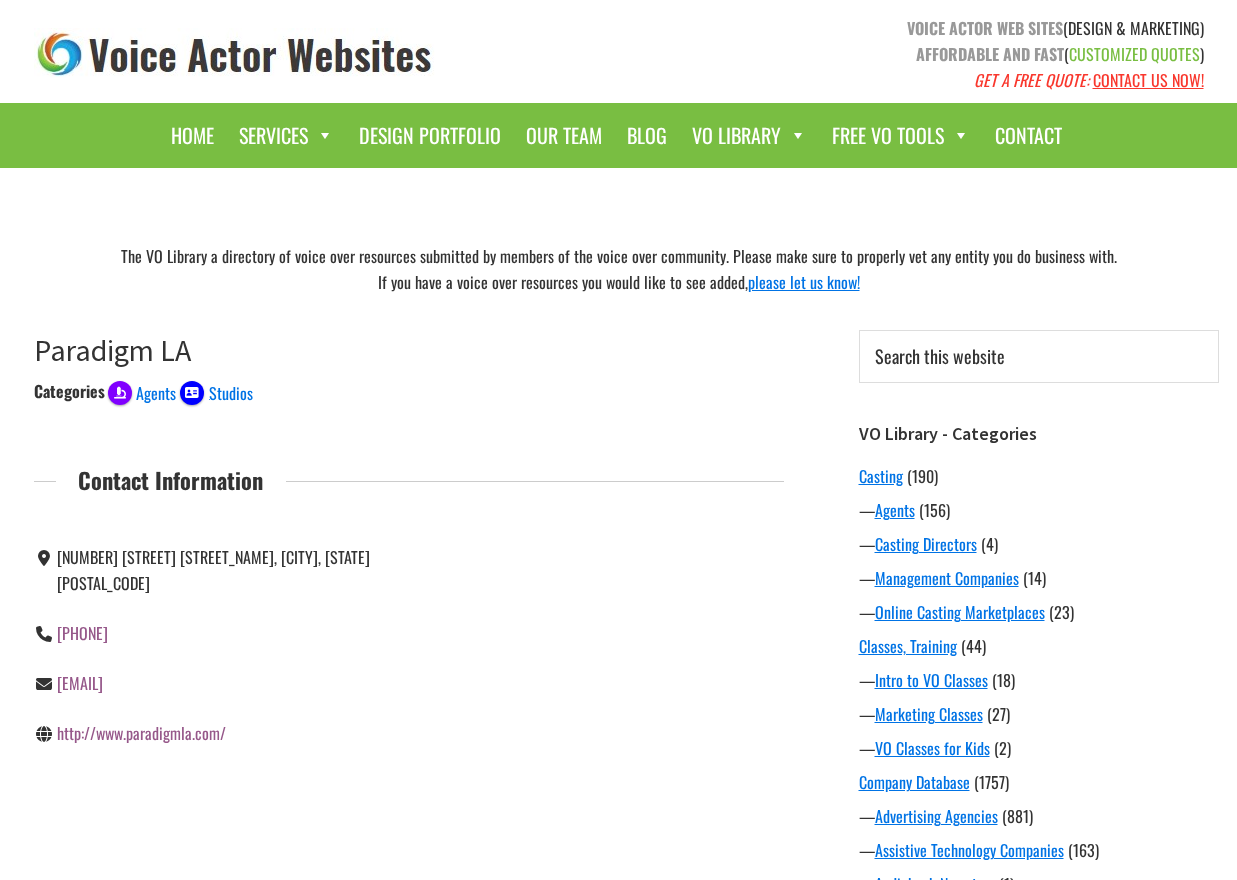 scroll, scrollTop: 0, scrollLeft: 0, axis: both 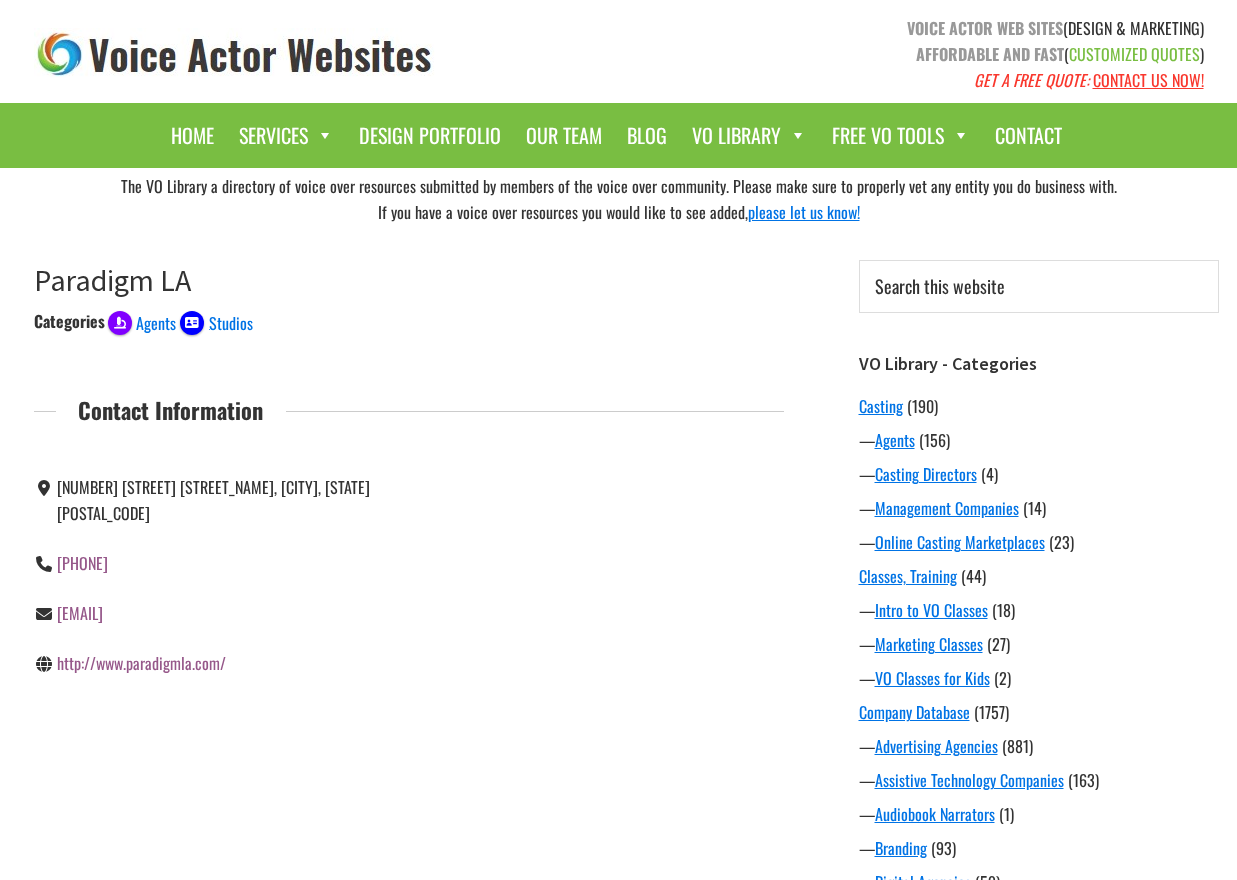 click on "http://www.paradigmla.com/" at bounding box center (141, 663) 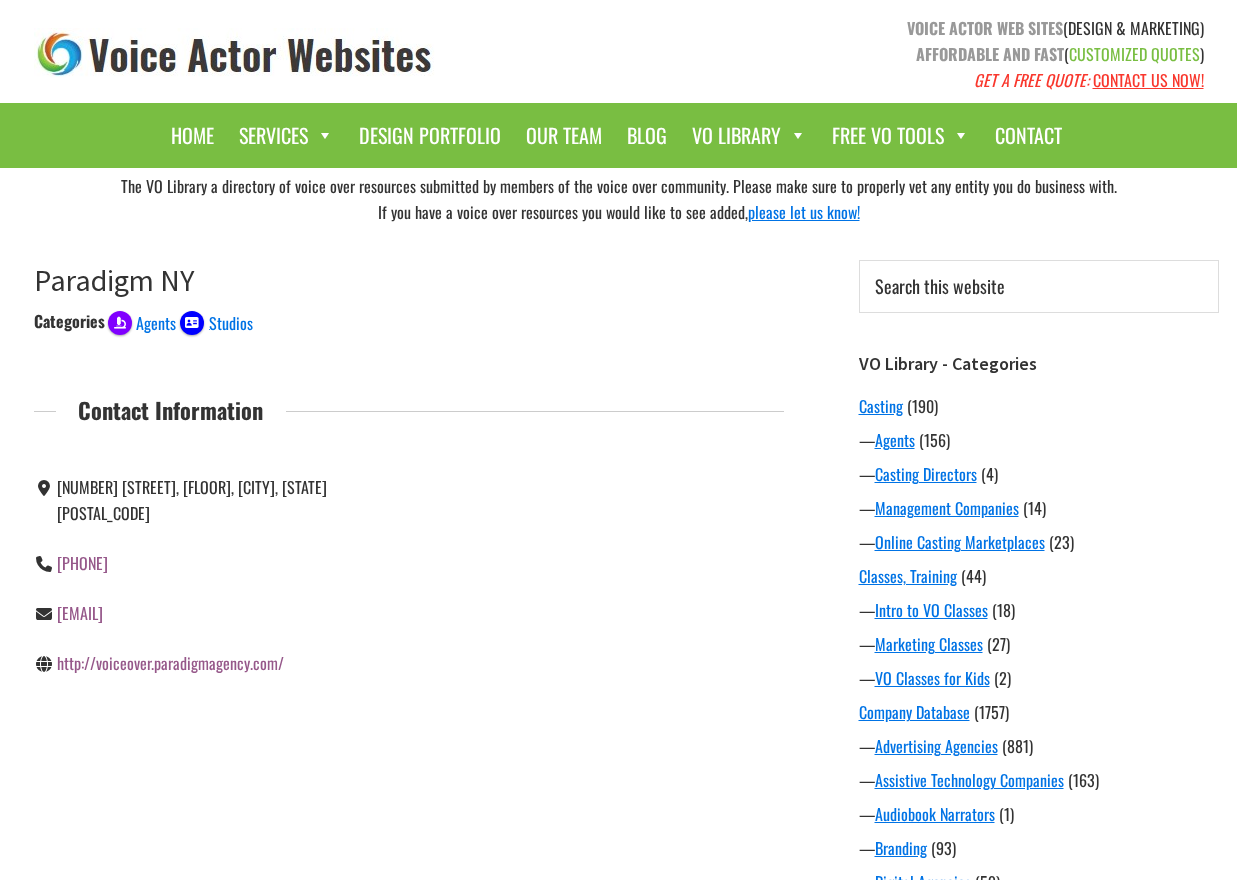 scroll, scrollTop: 0, scrollLeft: 0, axis: both 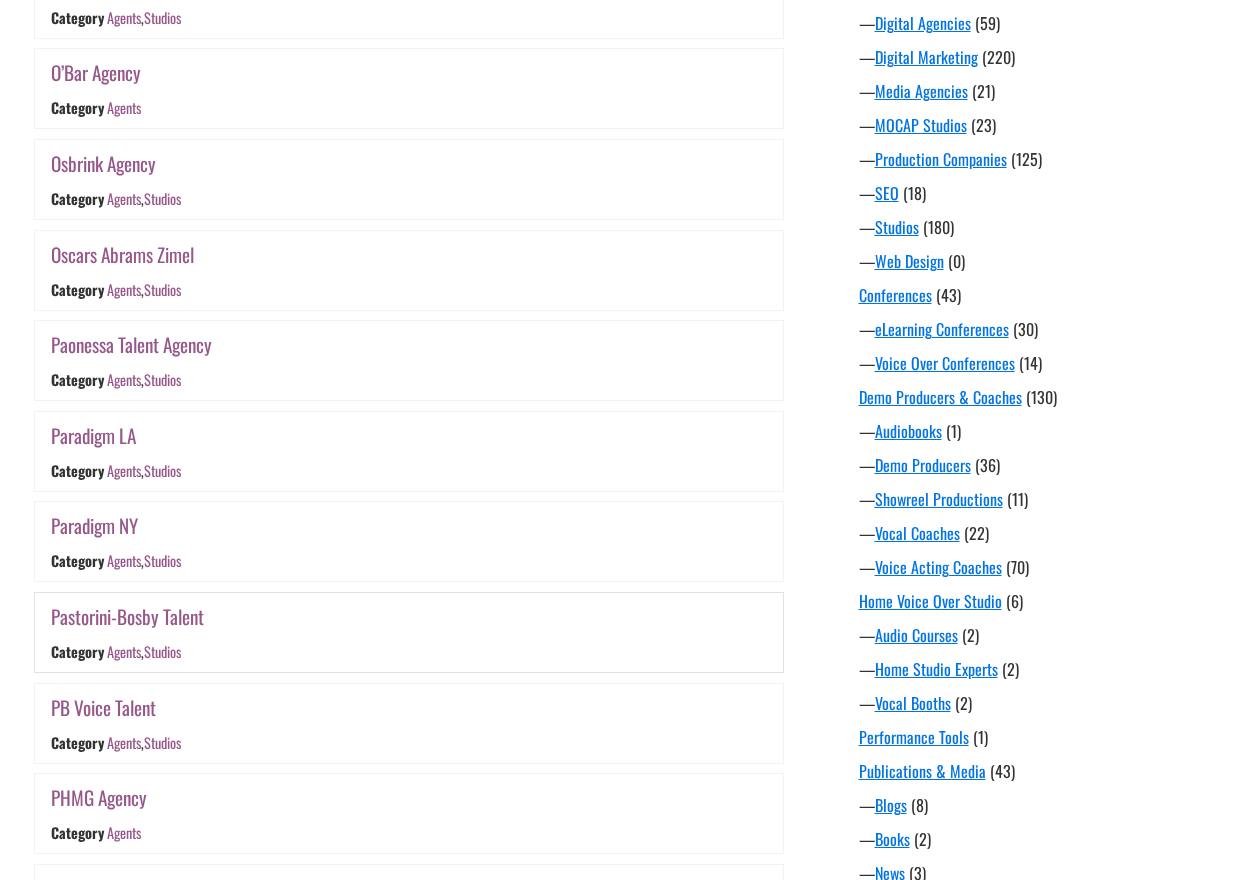 click on "Pastorini-Bosby Talent" at bounding box center (127, 616) 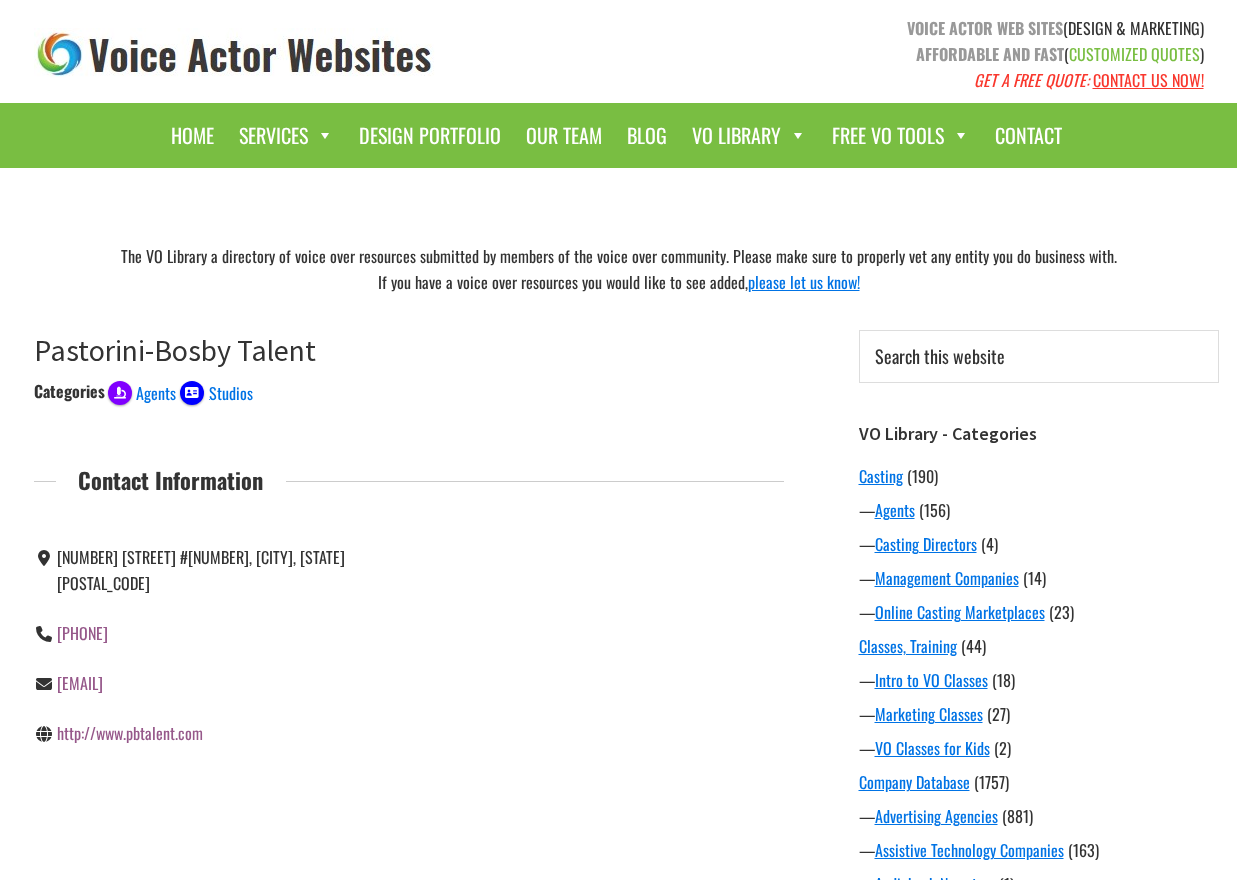 scroll, scrollTop: 0, scrollLeft: 0, axis: both 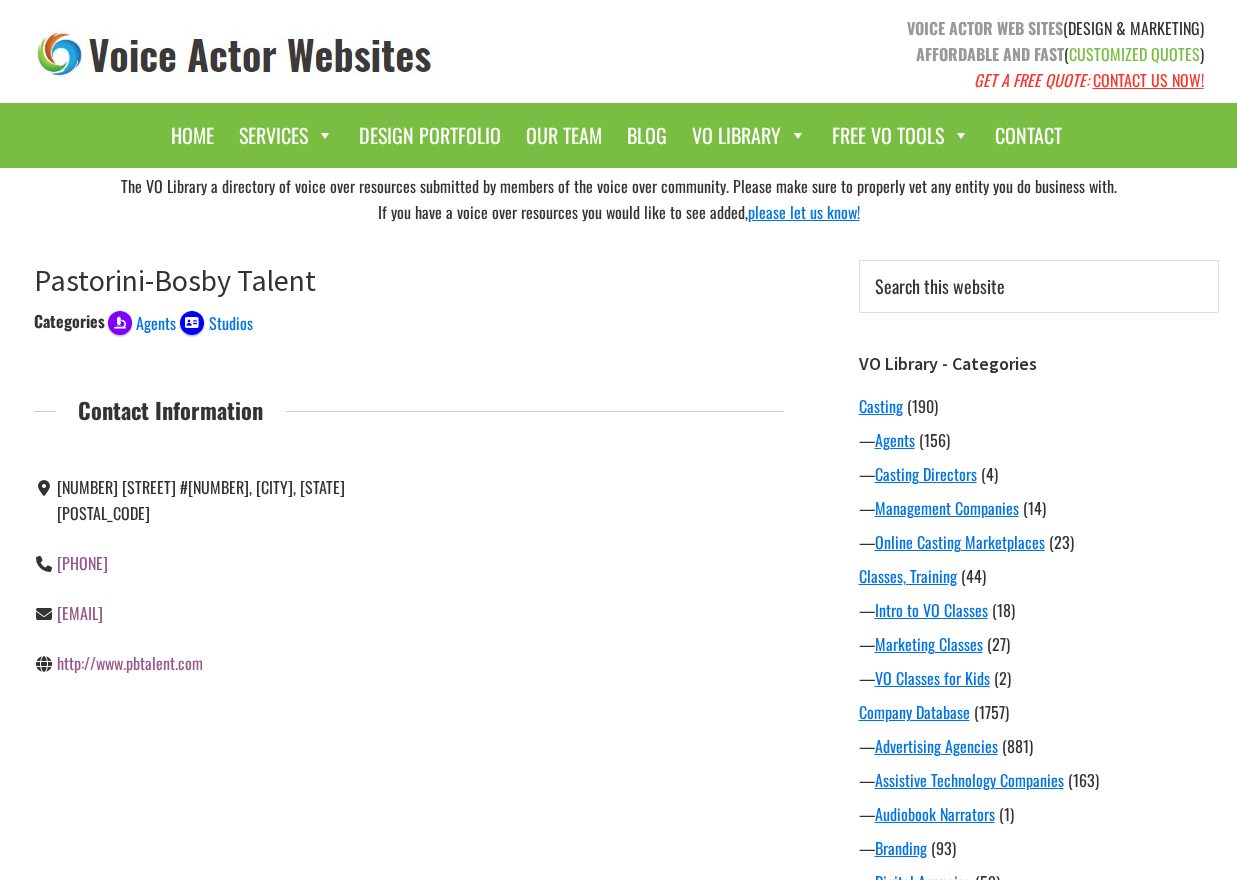 click on "http://www.pbtalent.com" at bounding box center [130, 663] 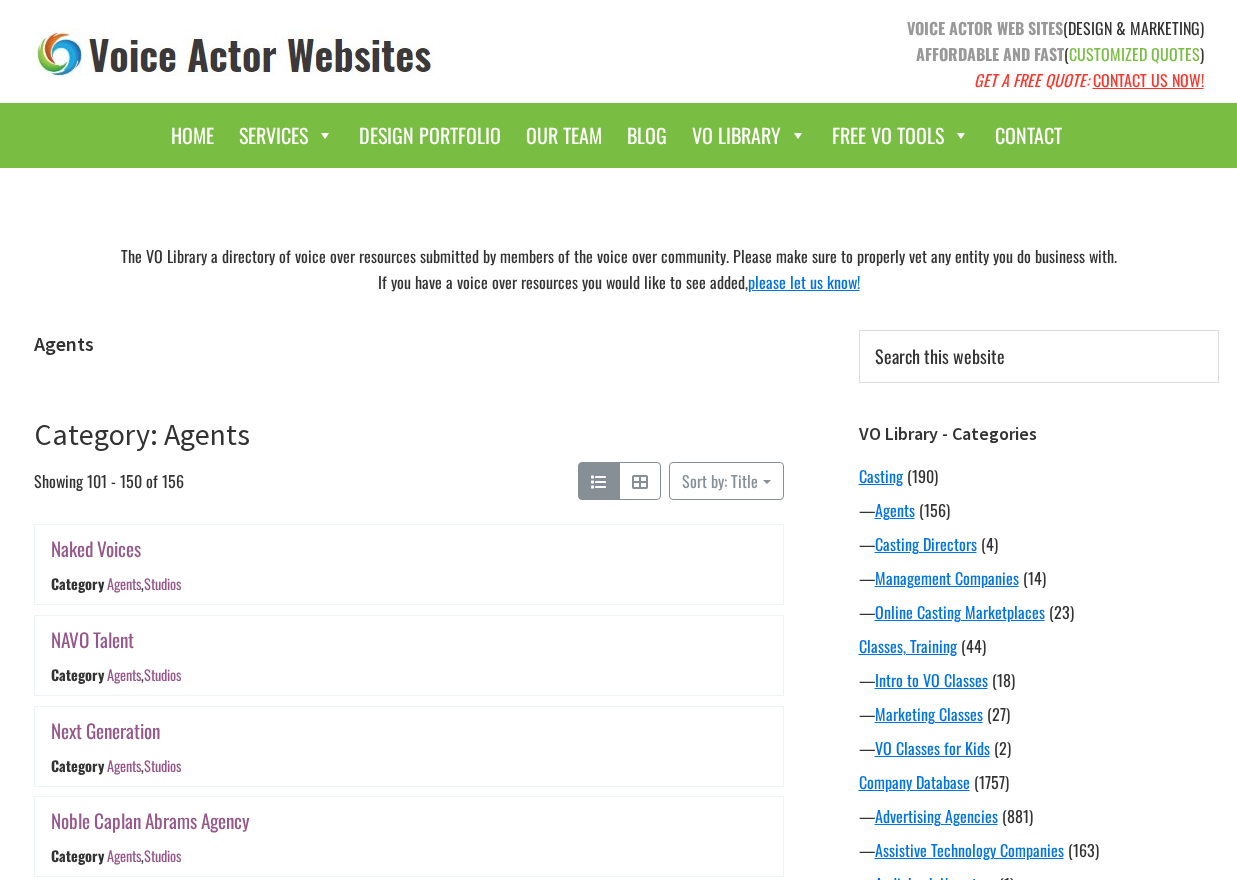 scroll, scrollTop: 859, scrollLeft: 0, axis: vertical 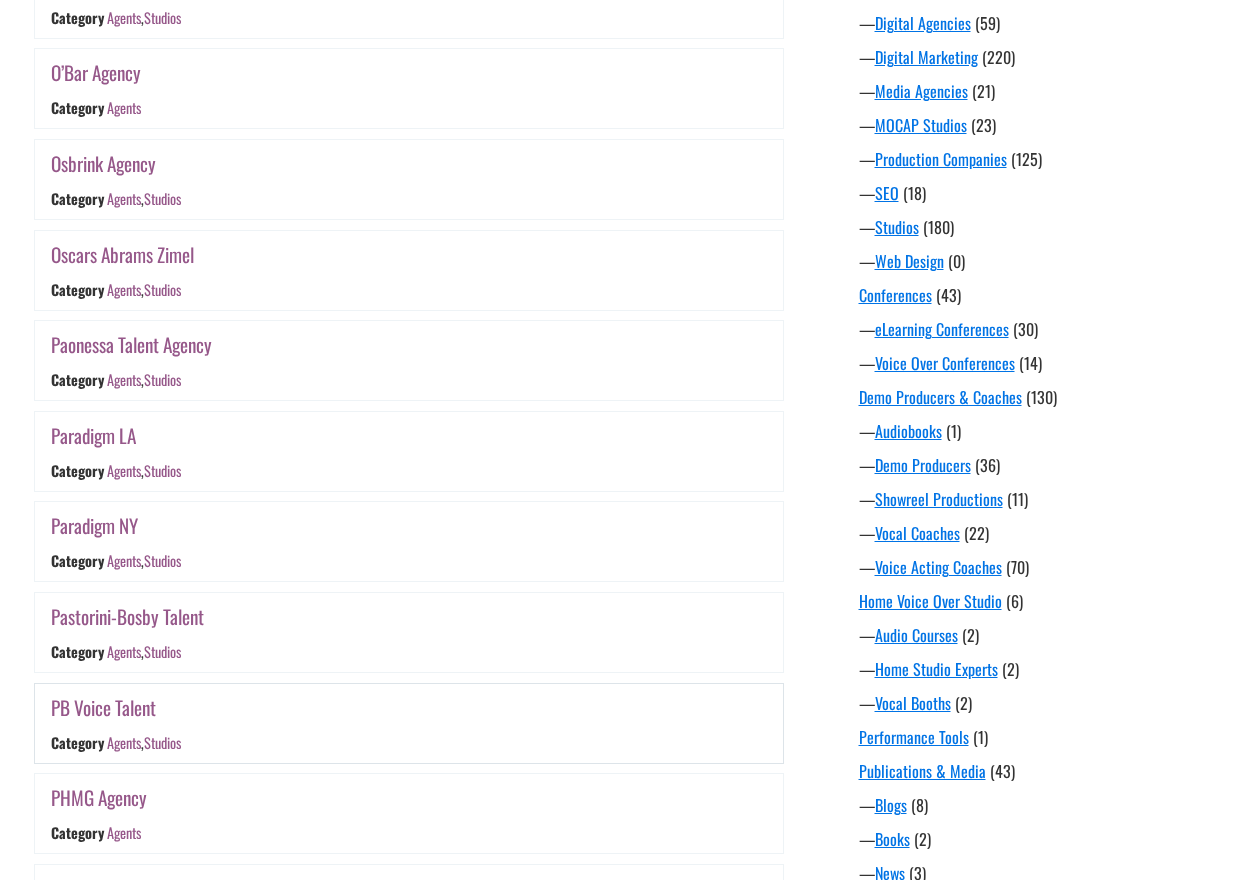 click on "PB Voice Talent" at bounding box center [103, 707] 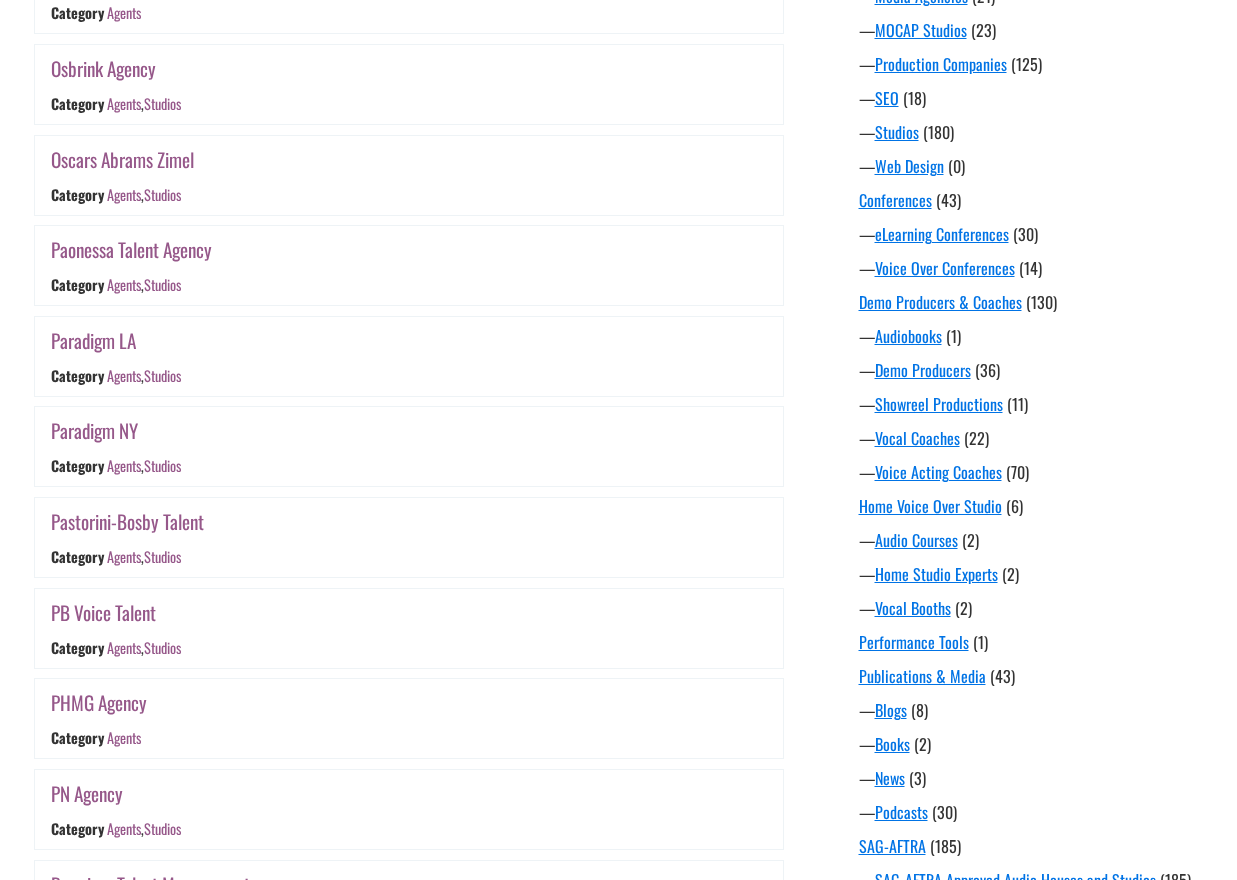 scroll, scrollTop: 1093, scrollLeft: 0, axis: vertical 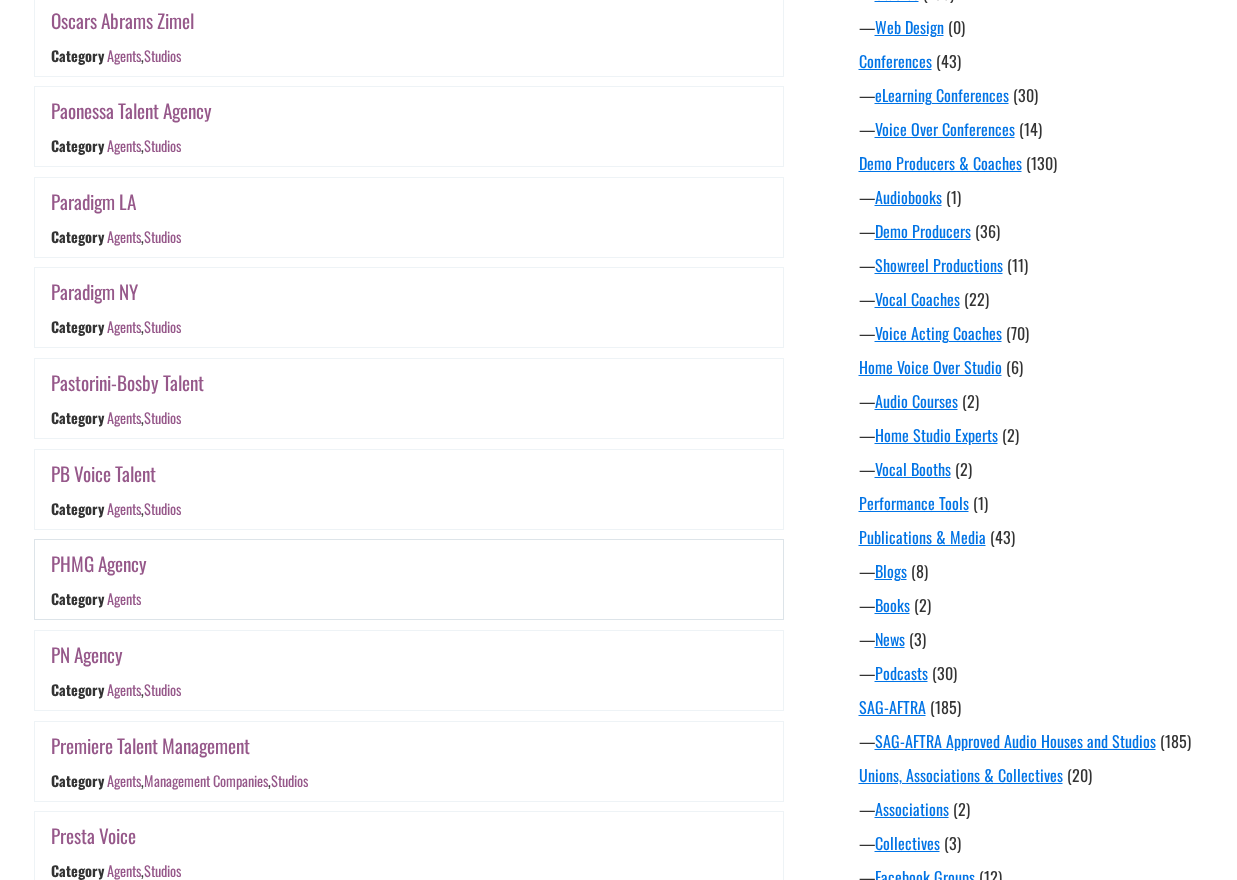 click on "PHMG Agency" at bounding box center [99, 563] 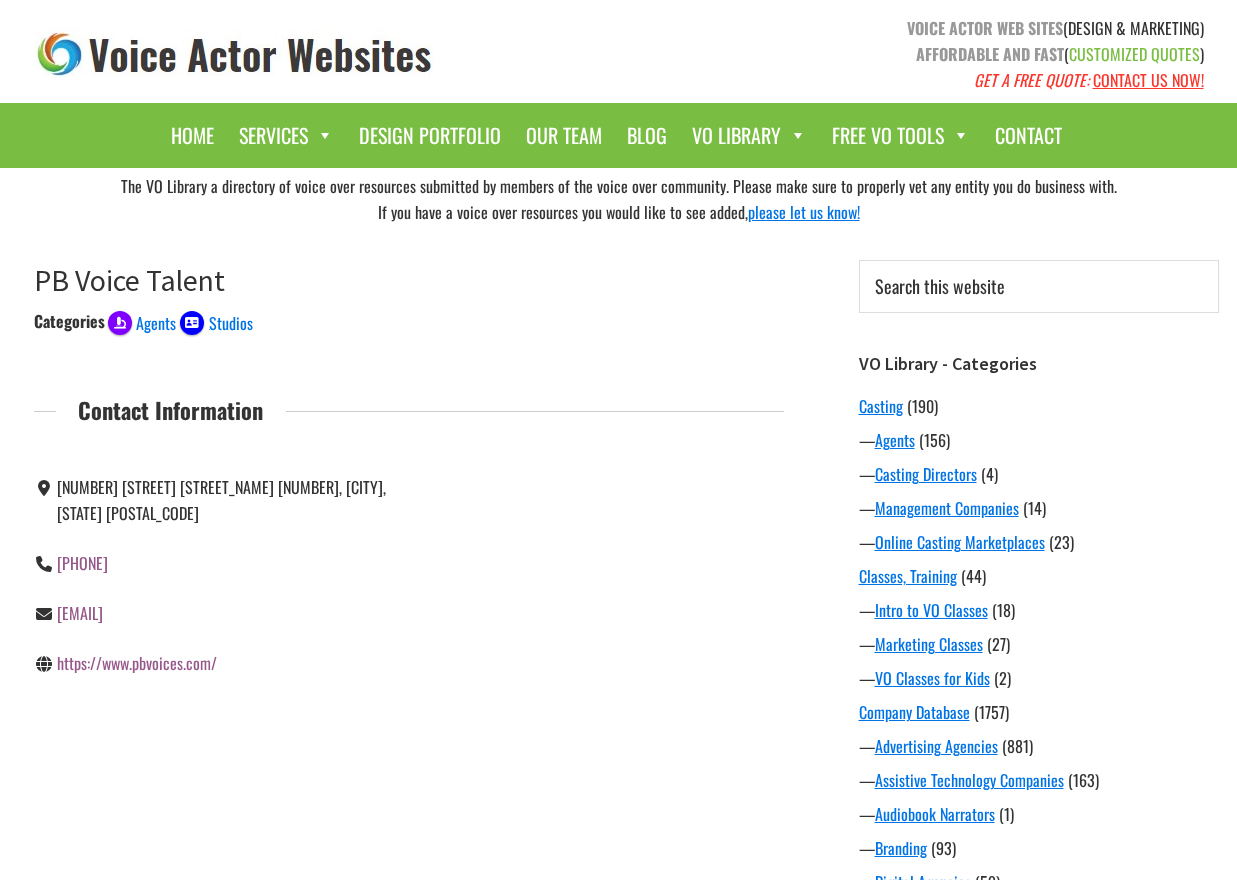scroll, scrollTop: 0, scrollLeft: 0, axis: both 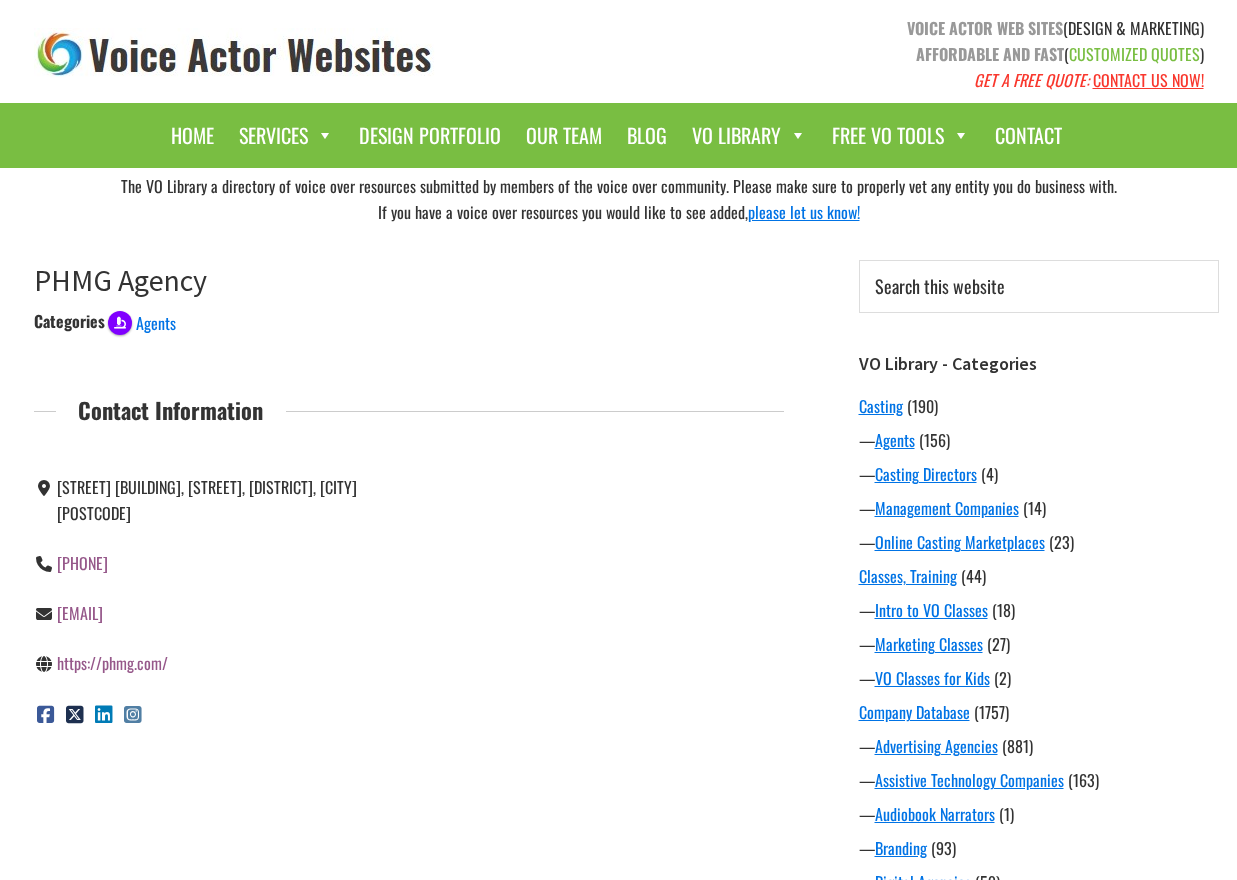 click on "https://phmg.com/" at bounding box center (112, 663) 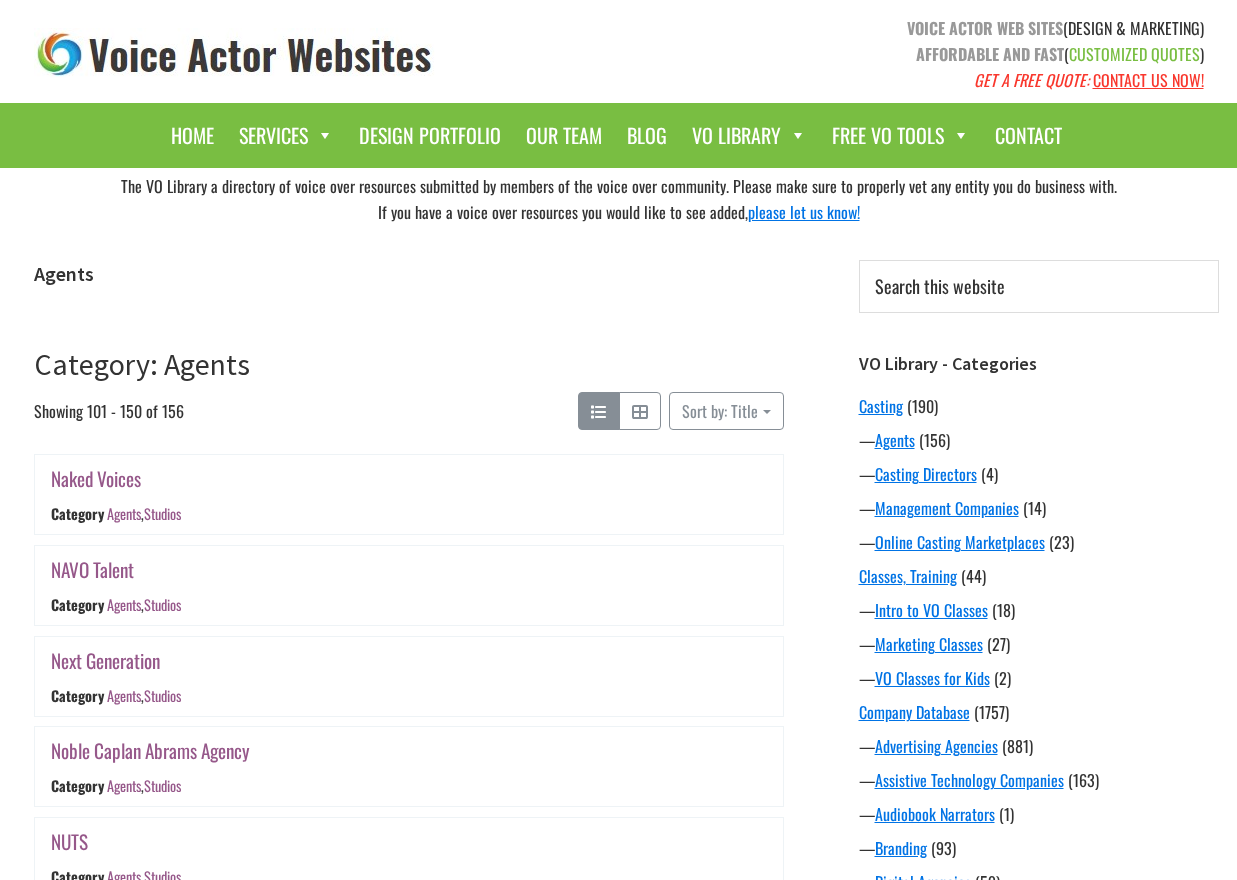 scroll, scrollTop: 1093, scrollLeft: 0, axis: vertical 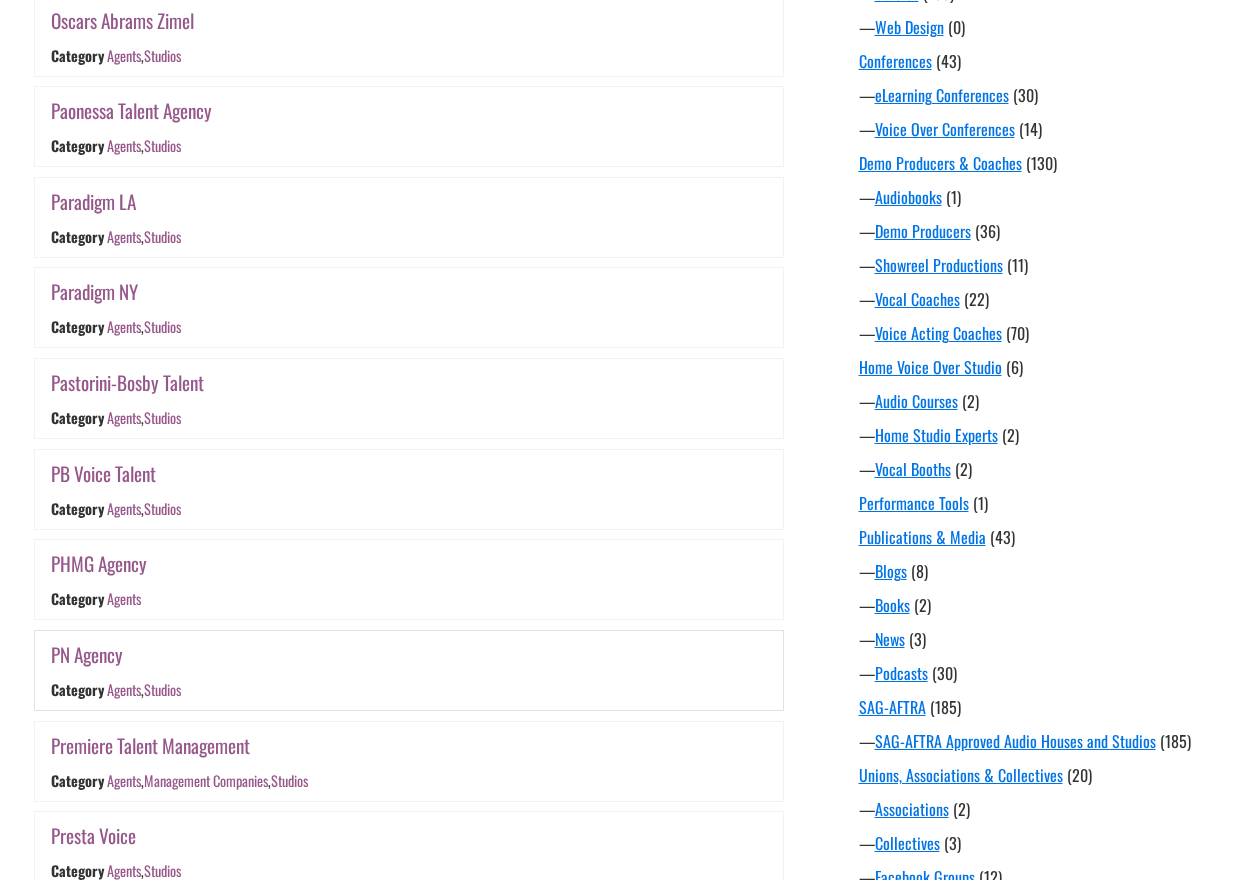 click on "PN Agency" at bounding box center [87, 654] 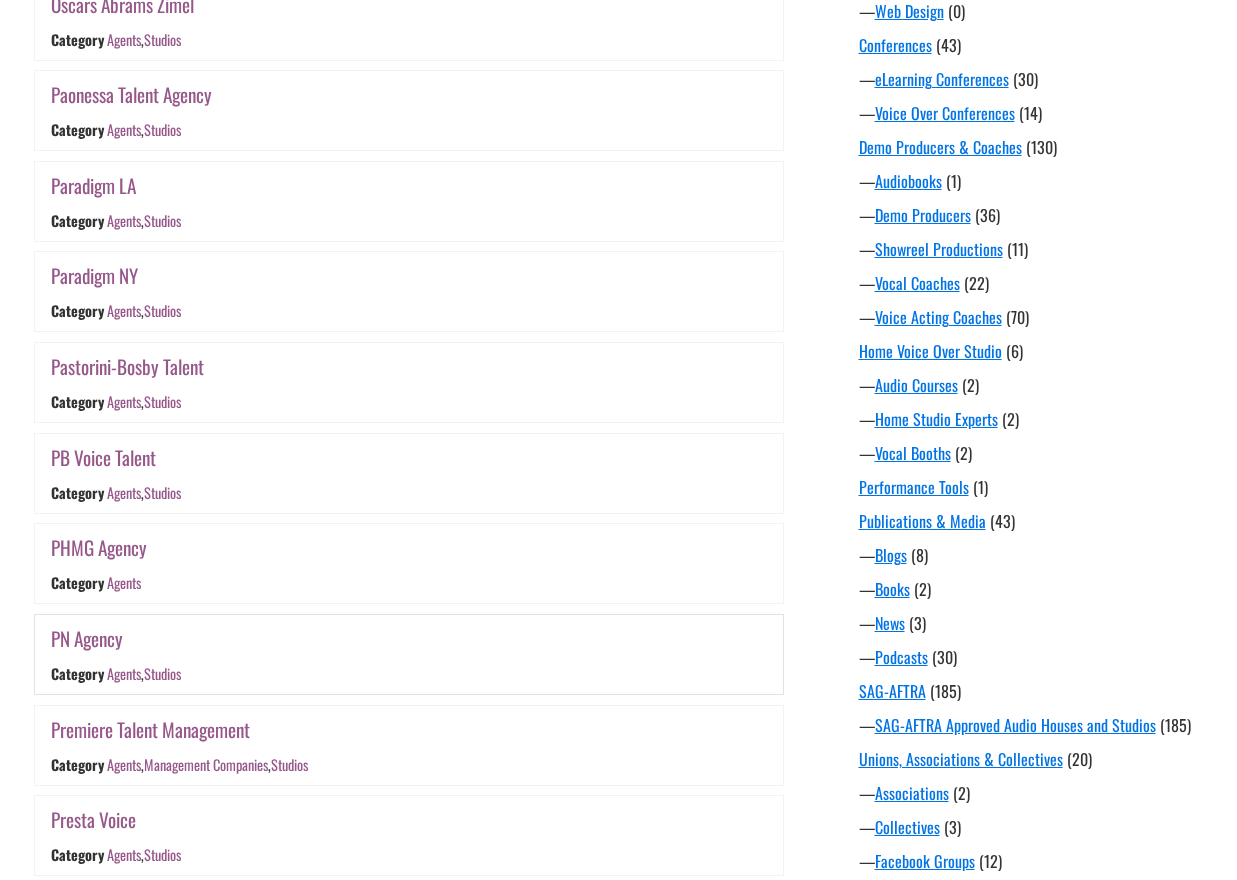 scroll, scrollTop: 1128, scrollLeft: 0, axis: vertical 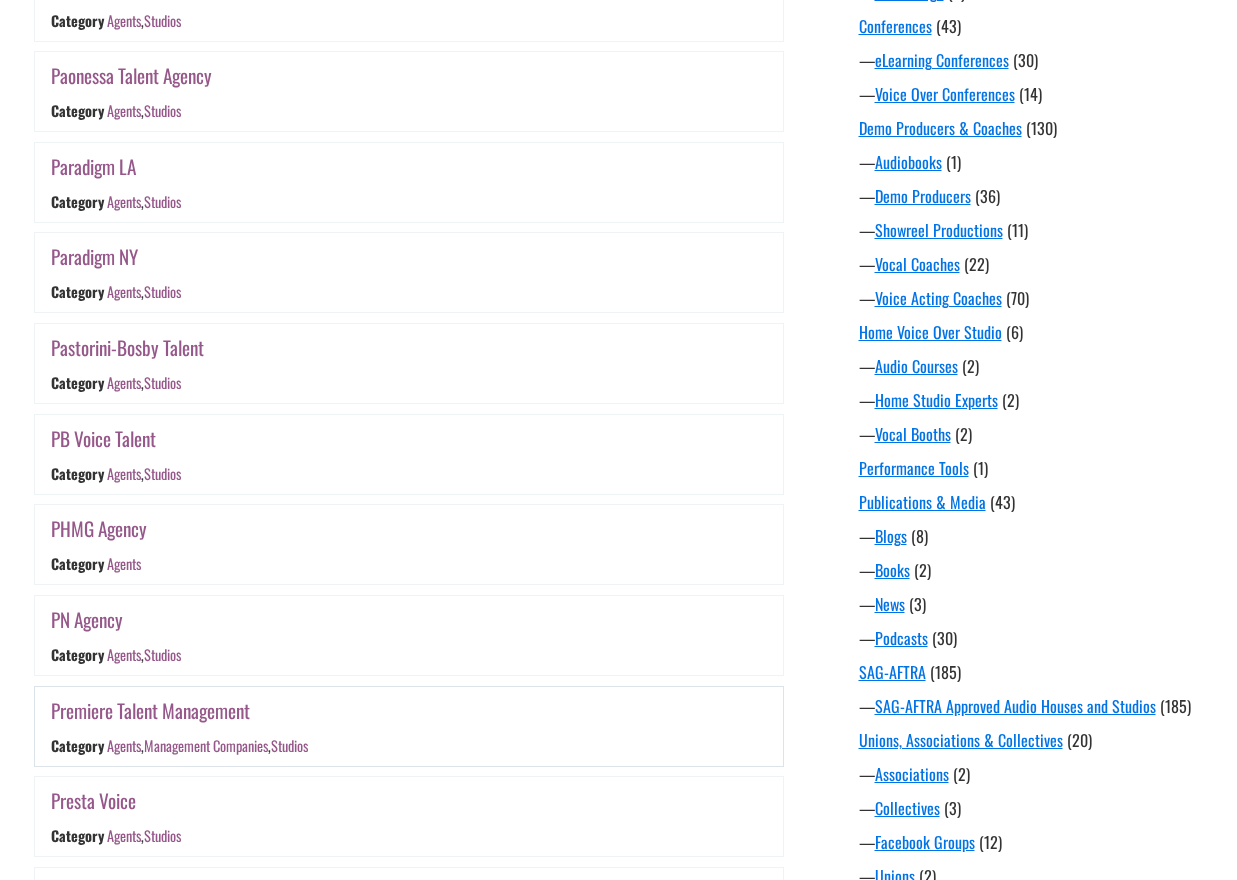 click on "Premiere Talent Management" at bounding box center [150, 710] 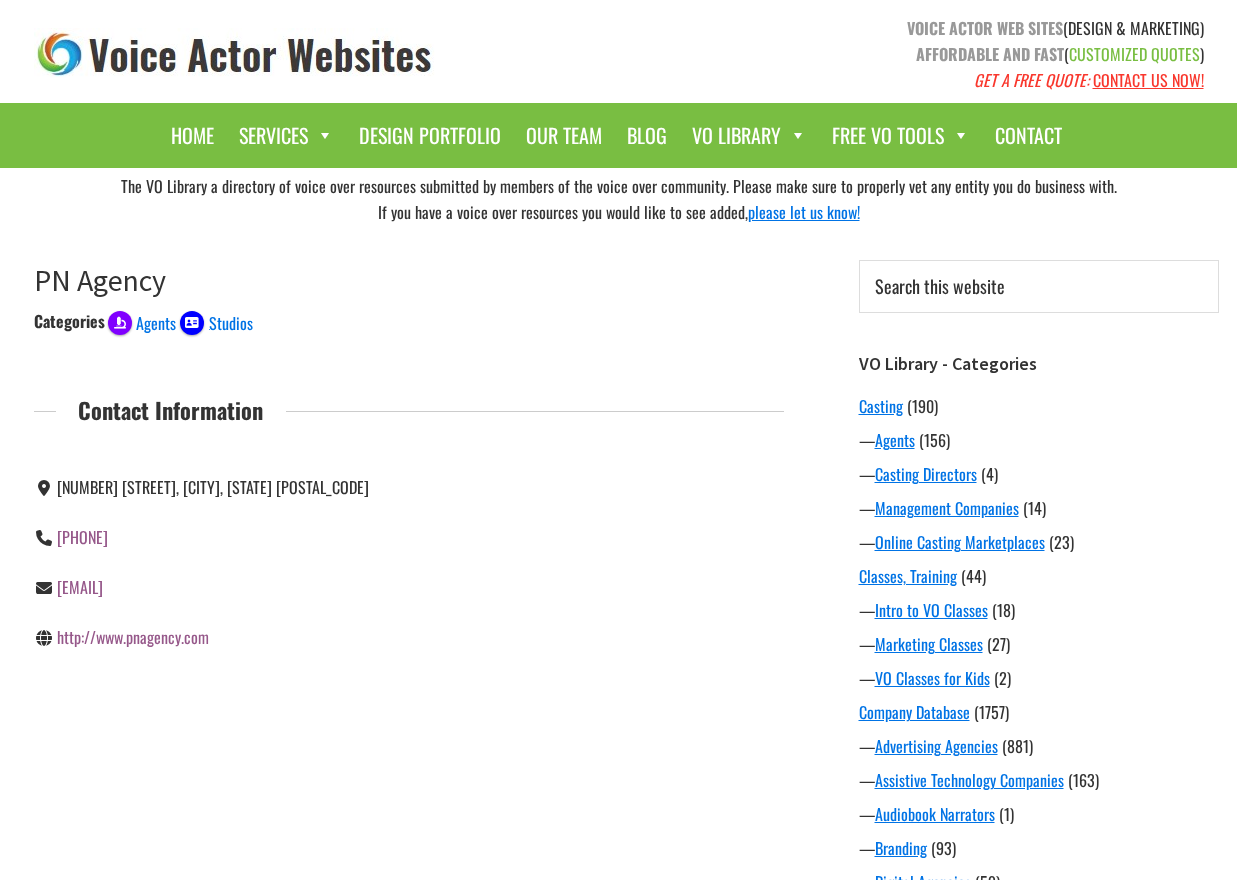 scroll, scrollTop: 0, scrollLeft: 0, axis: both 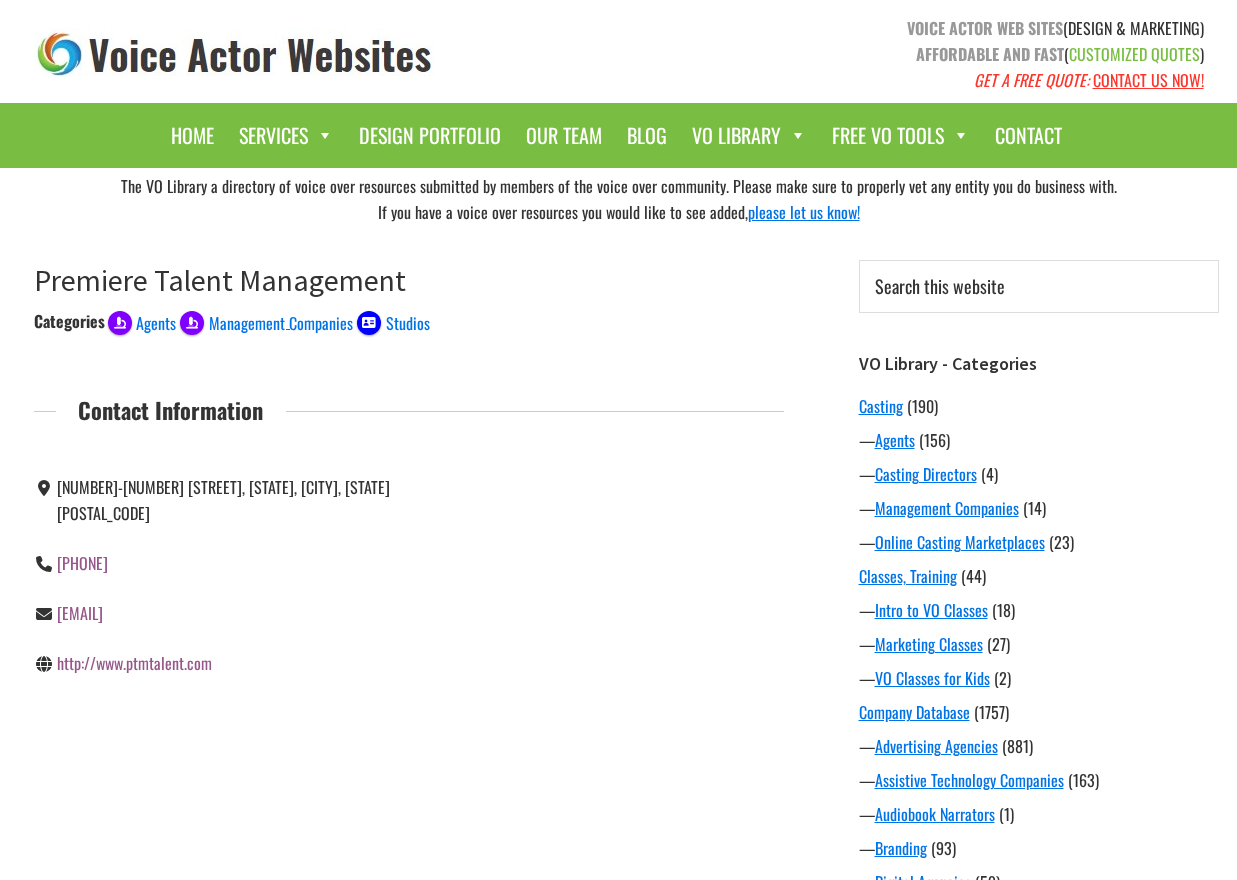 click on "http://www.ptmtalent.com" at bounding box center [134, 663] 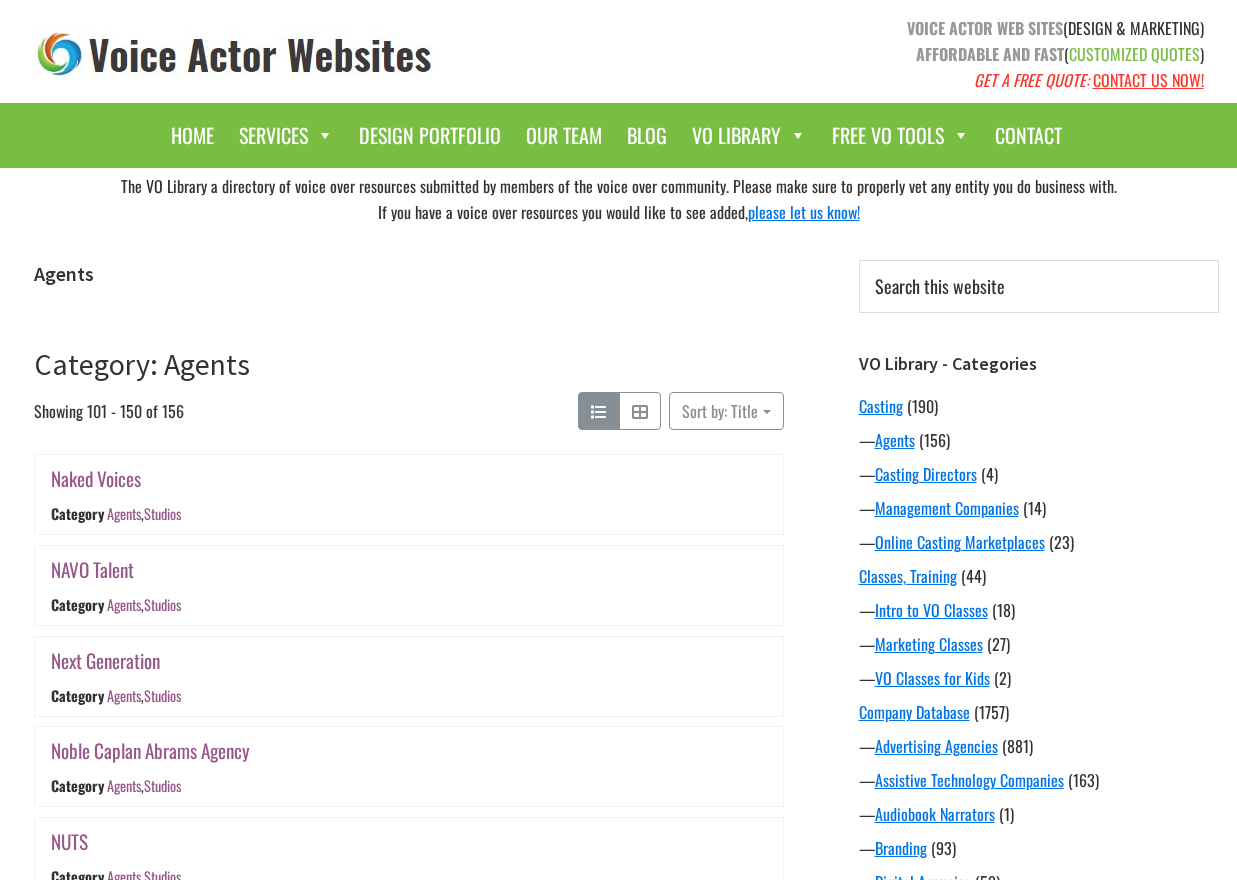 scroll, scrollTop: 1128, scrollLeft: 0, axis: vertical 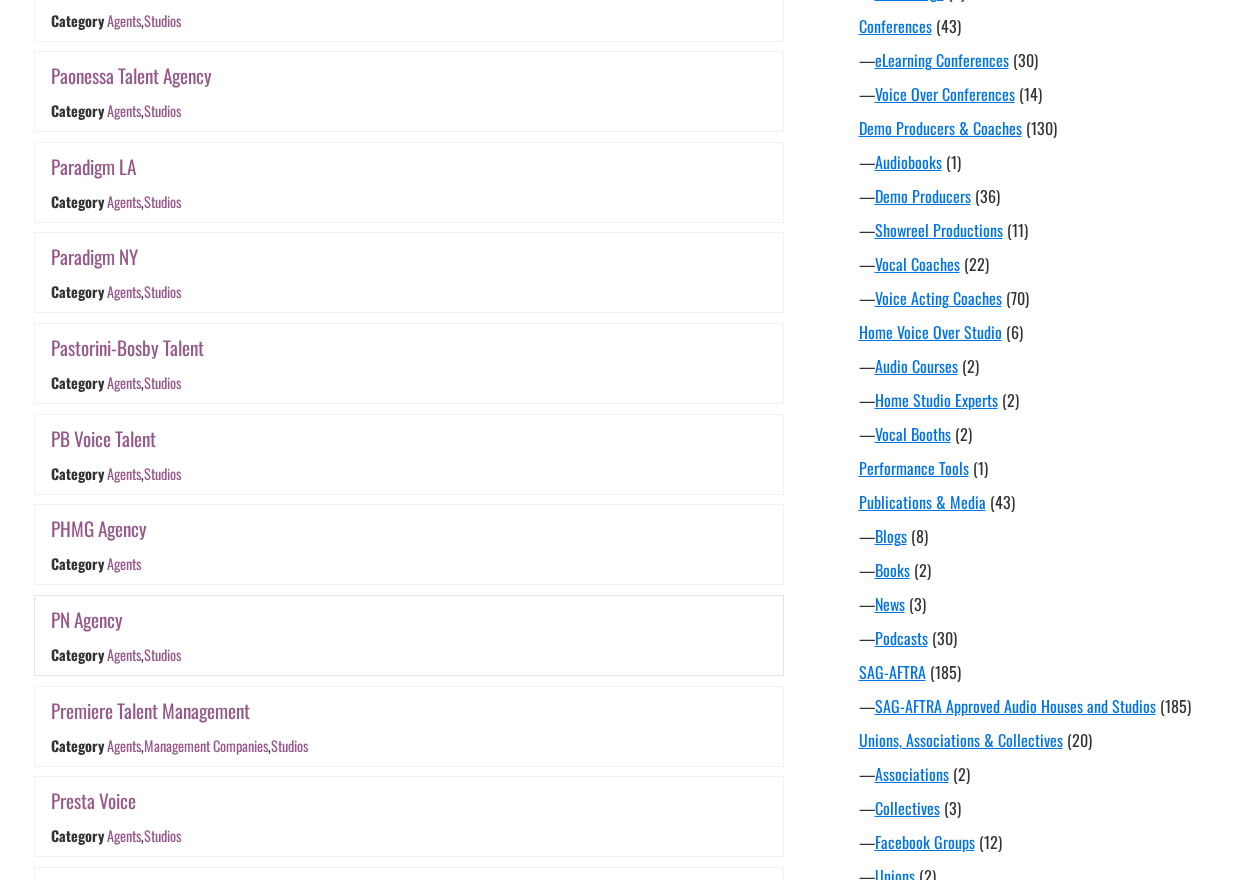 click on "PN Agency" at bounding box center (87, 619) 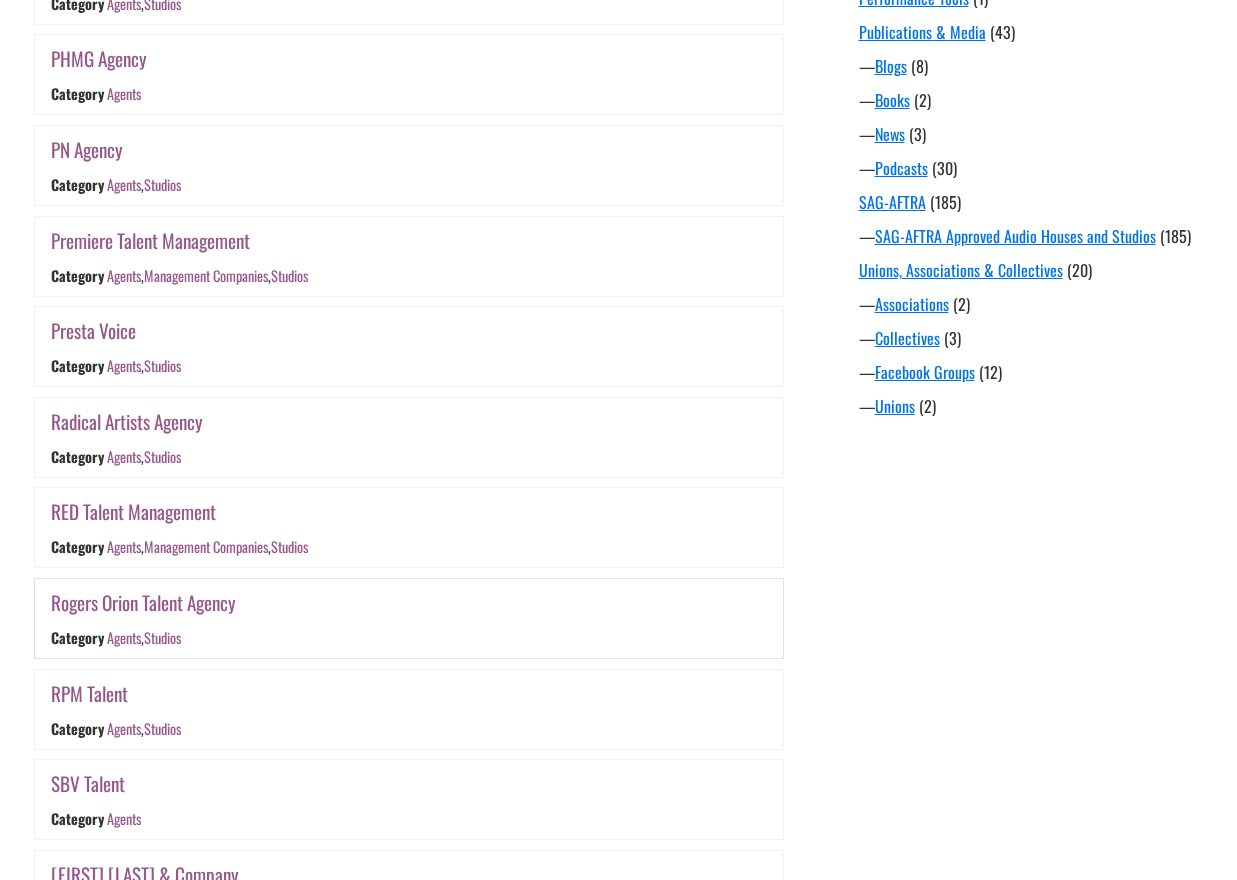 scroll, scrollTop: 1670, scrollLeft: 0, axis: vertical 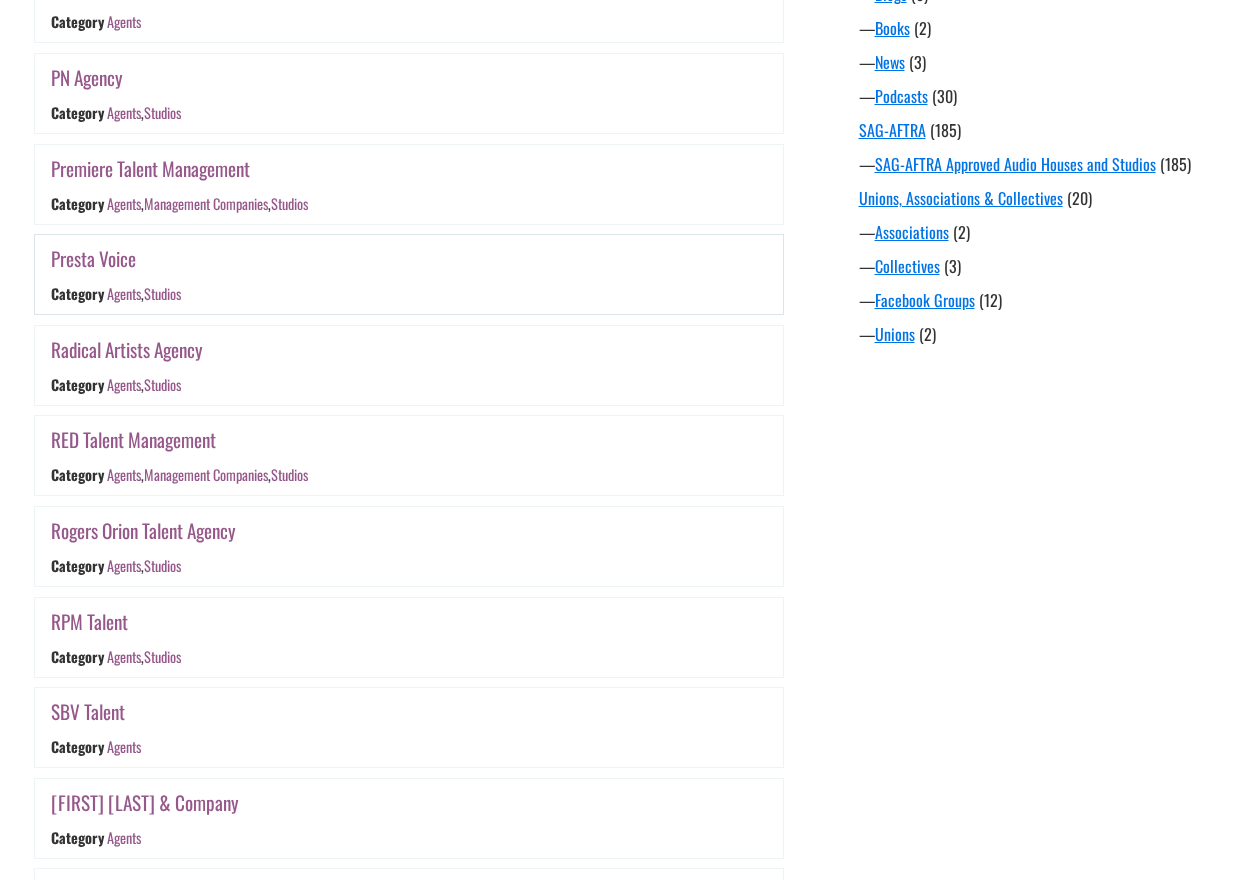 click on "Presta Voice" at bounding box center [93, 258] 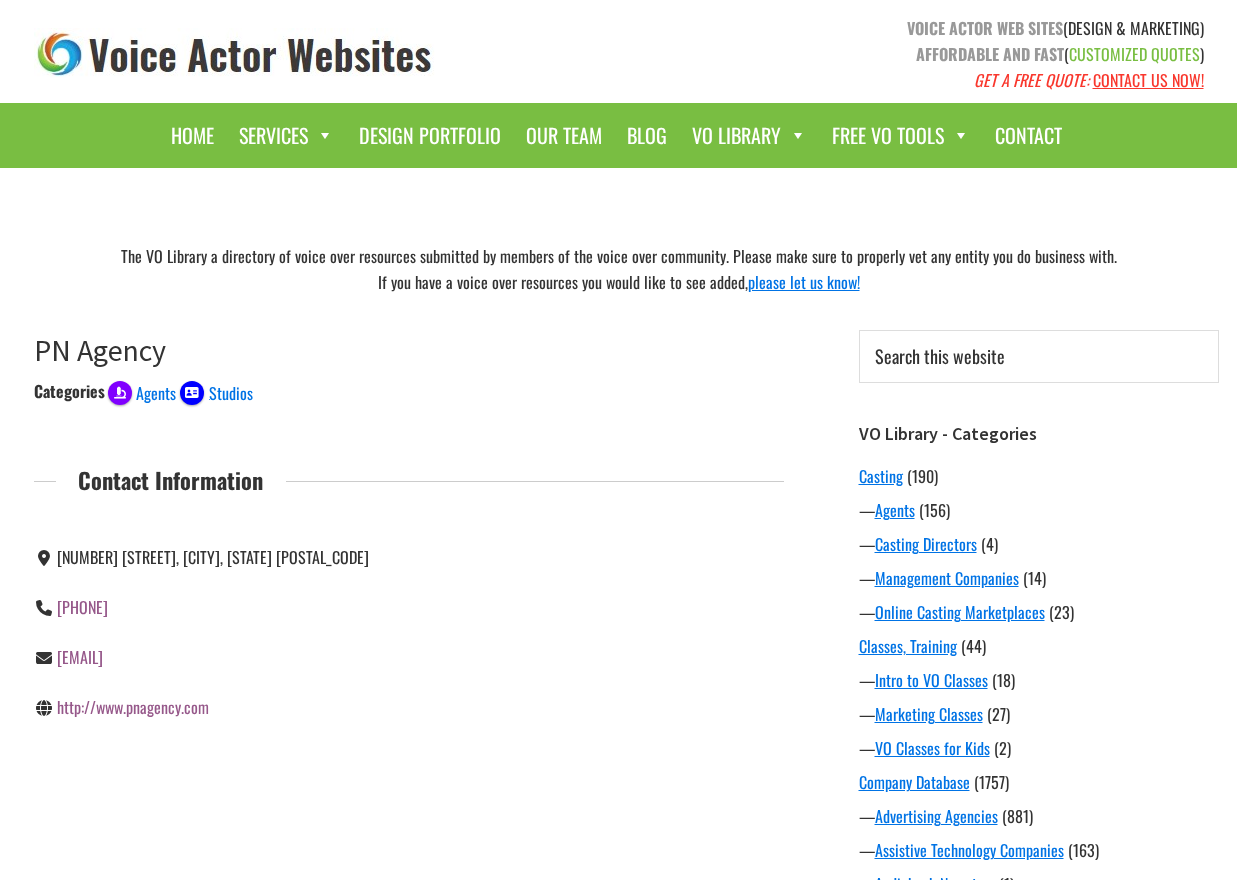 scroll, scrollTop: 0, scrollLeft: 0, axis: both 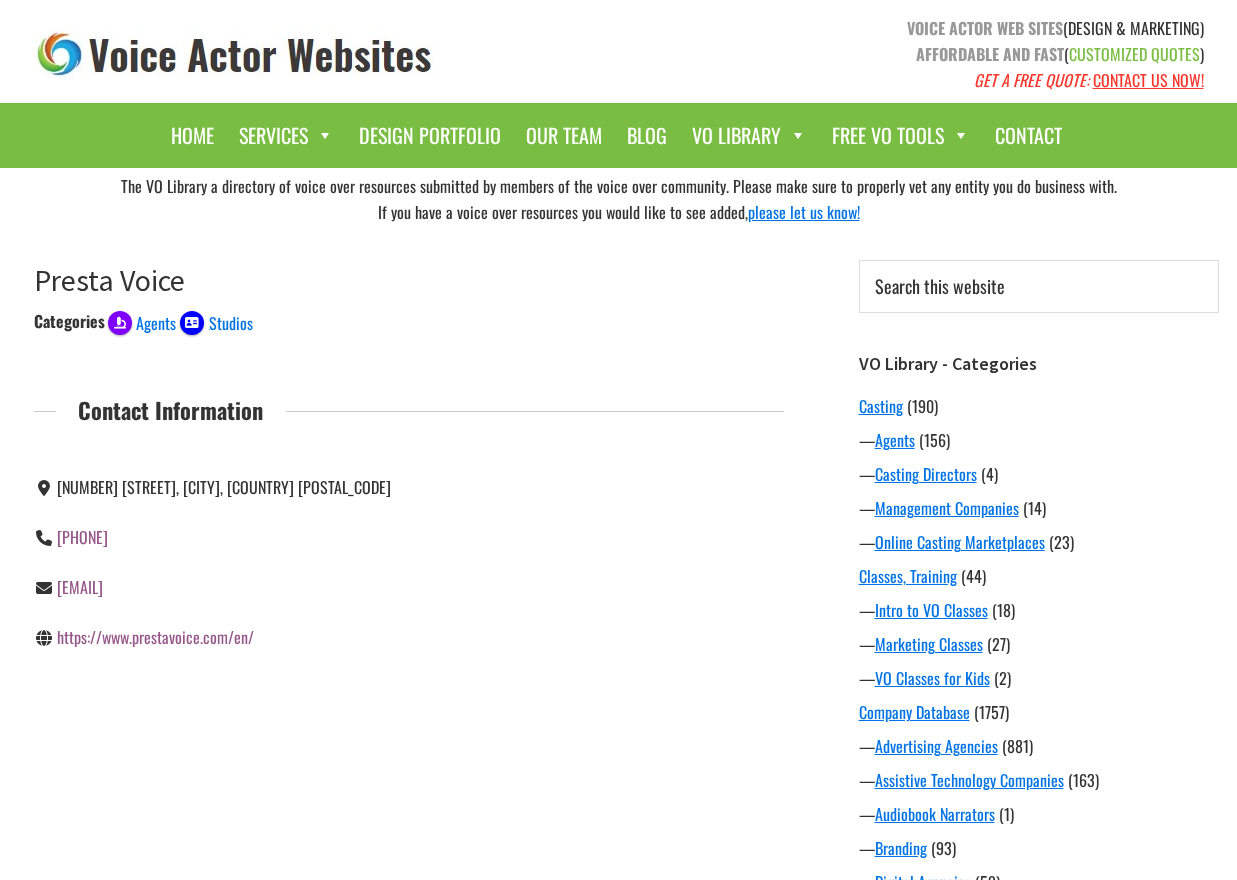 click on "https://www.prestavoice.com/en/" at bounding box center (155, 637) 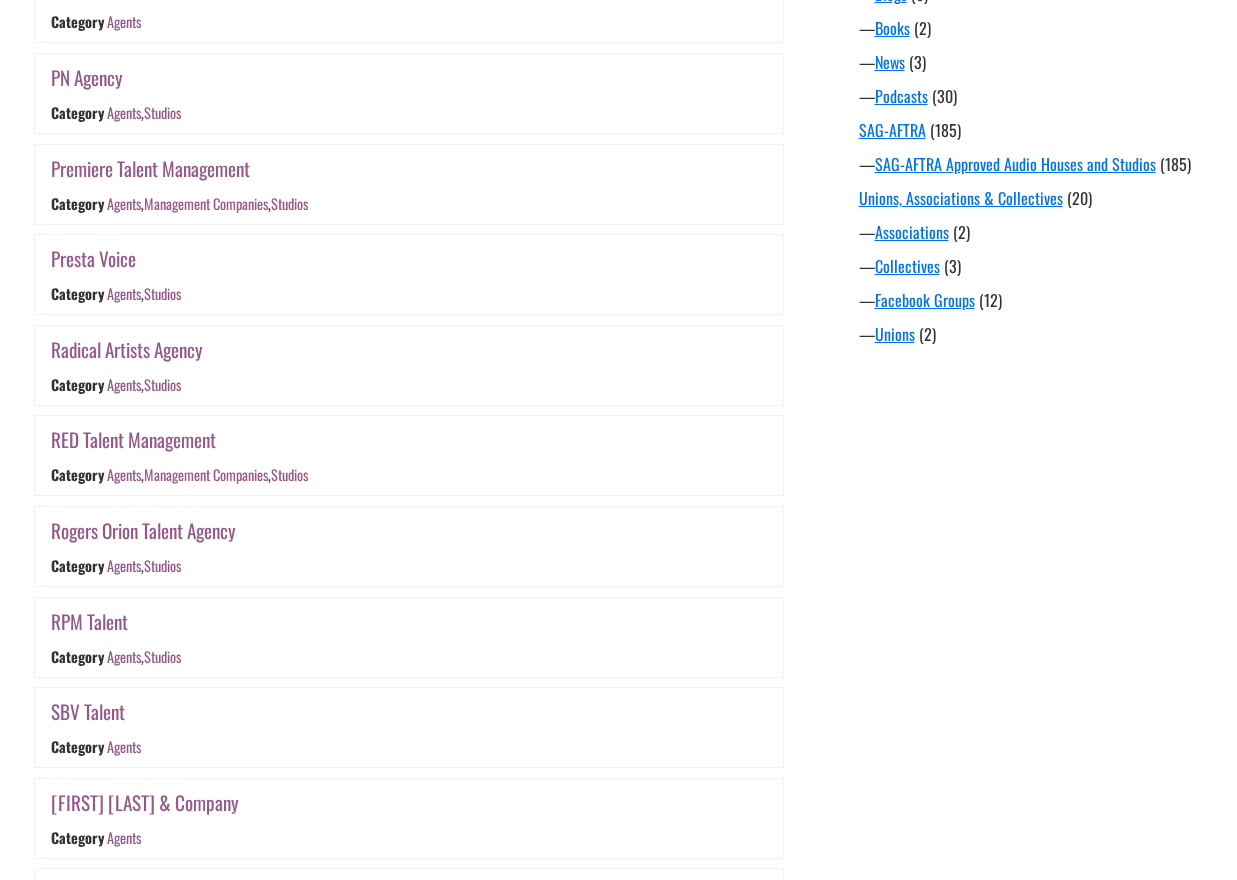 scroll, scrollTop: 1670, scrollLeft: 0, axis: vertical 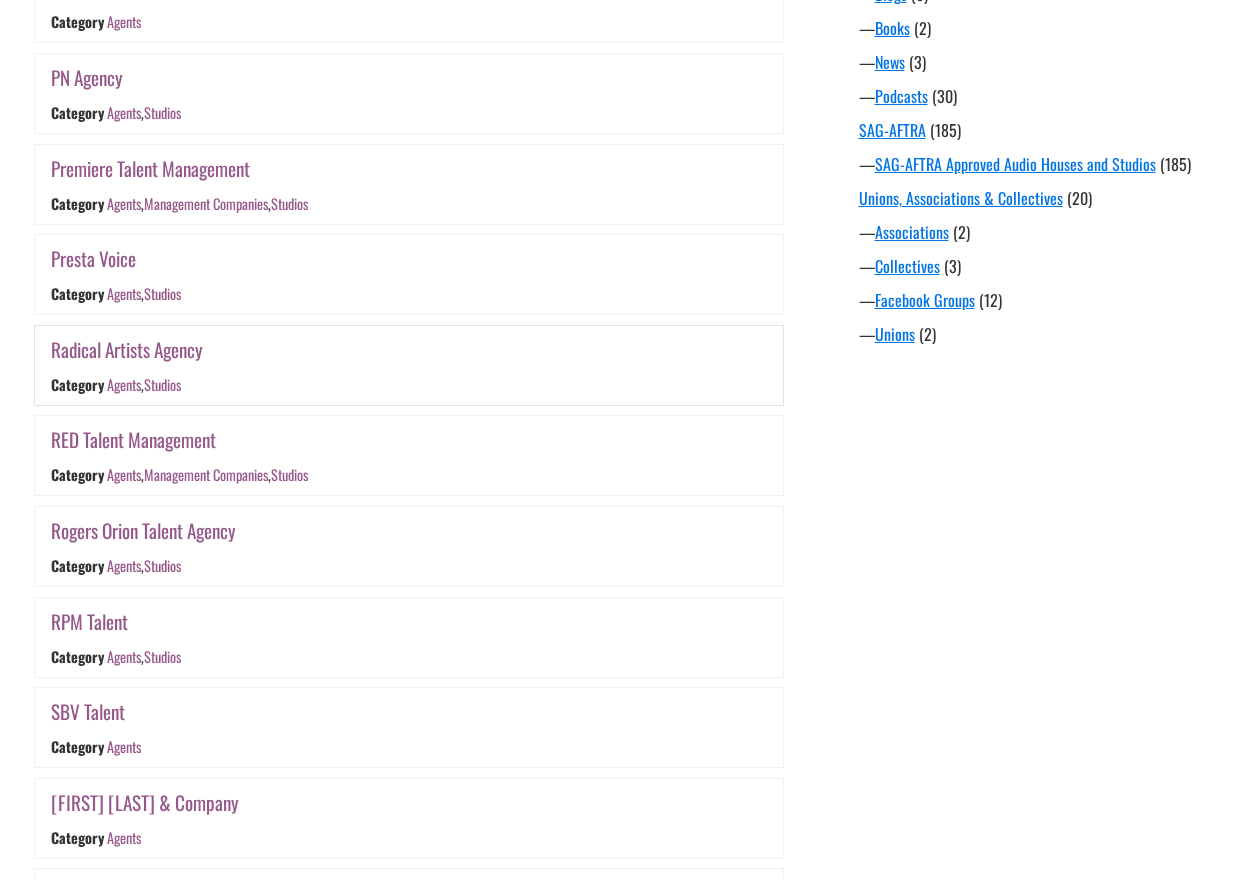 click on "Radical Artists Agency" at bounding box center (127, 349) 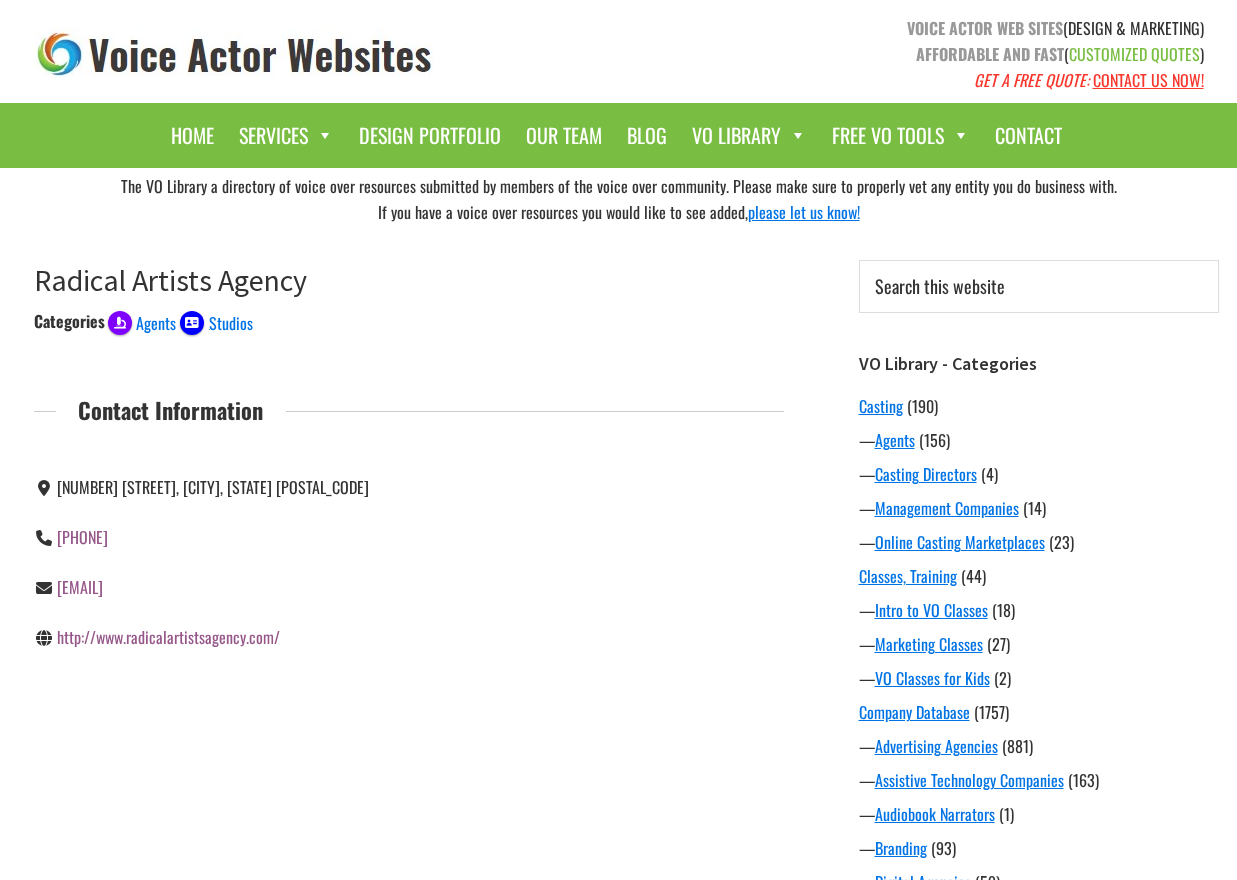 scroll, scrollTop: 0, scrollLeft: 0, axis: both 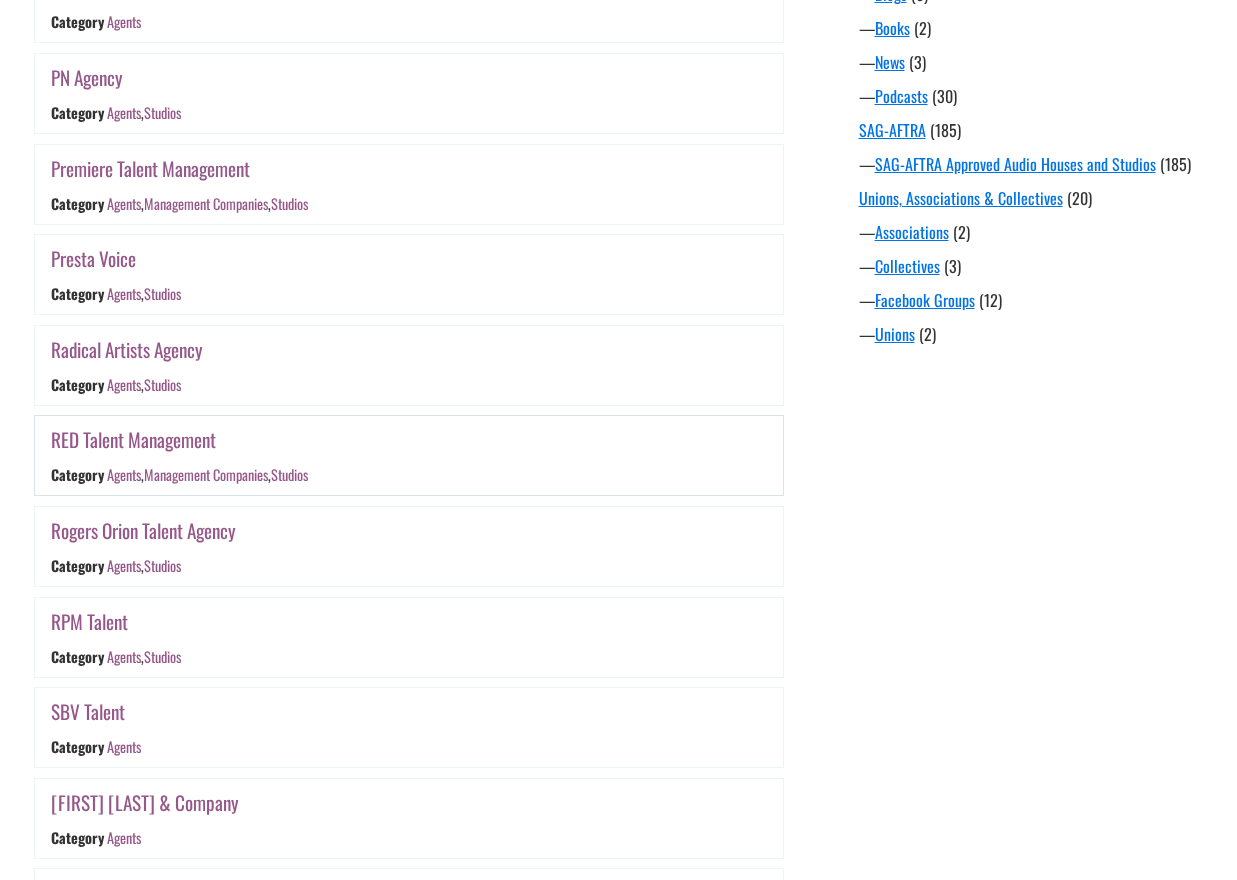 click on "RED Talent Management" at bounding box center [133, 439] 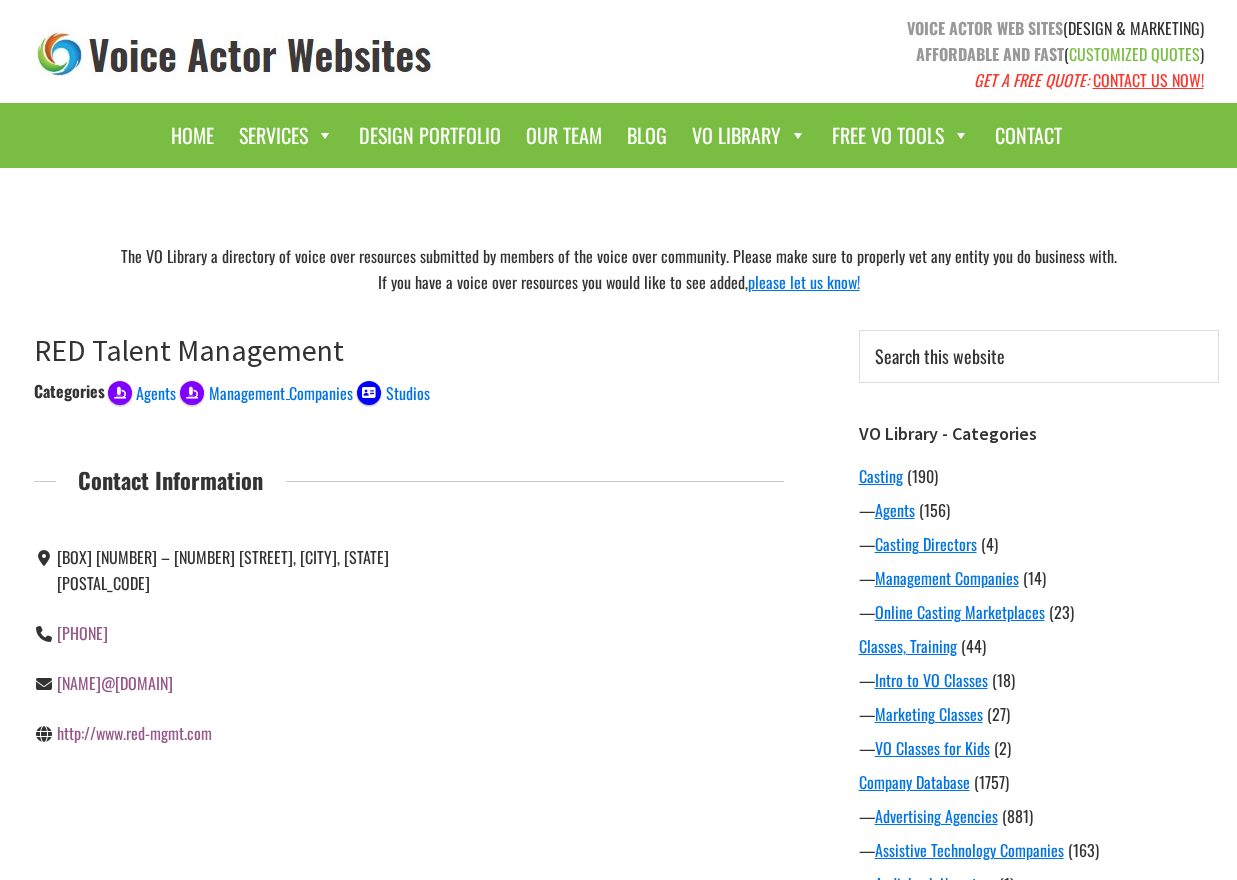 scroll, scrollTop: 0, scrollLeft: 0, axis: both 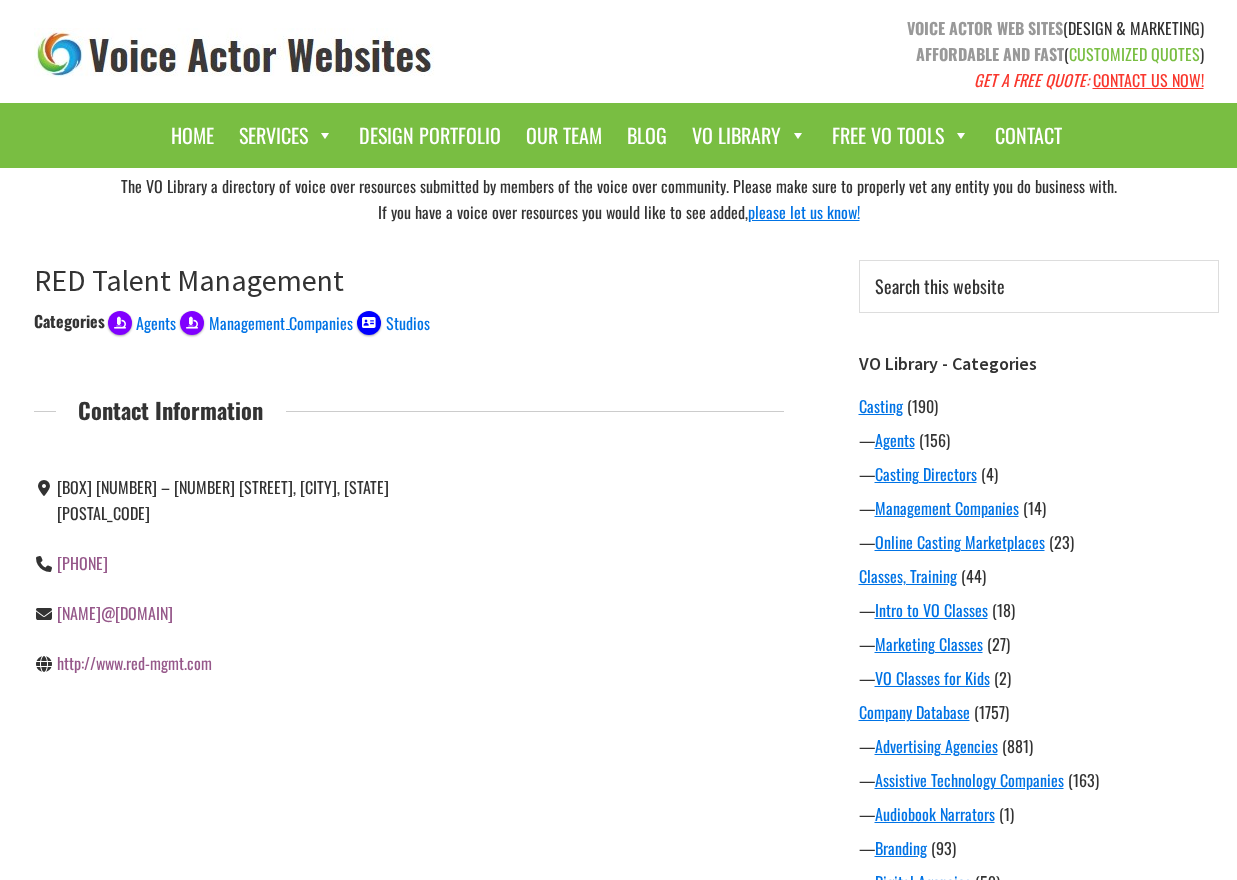 click on "http://www.red-mgmt.com" at bounding box center (134, 663) 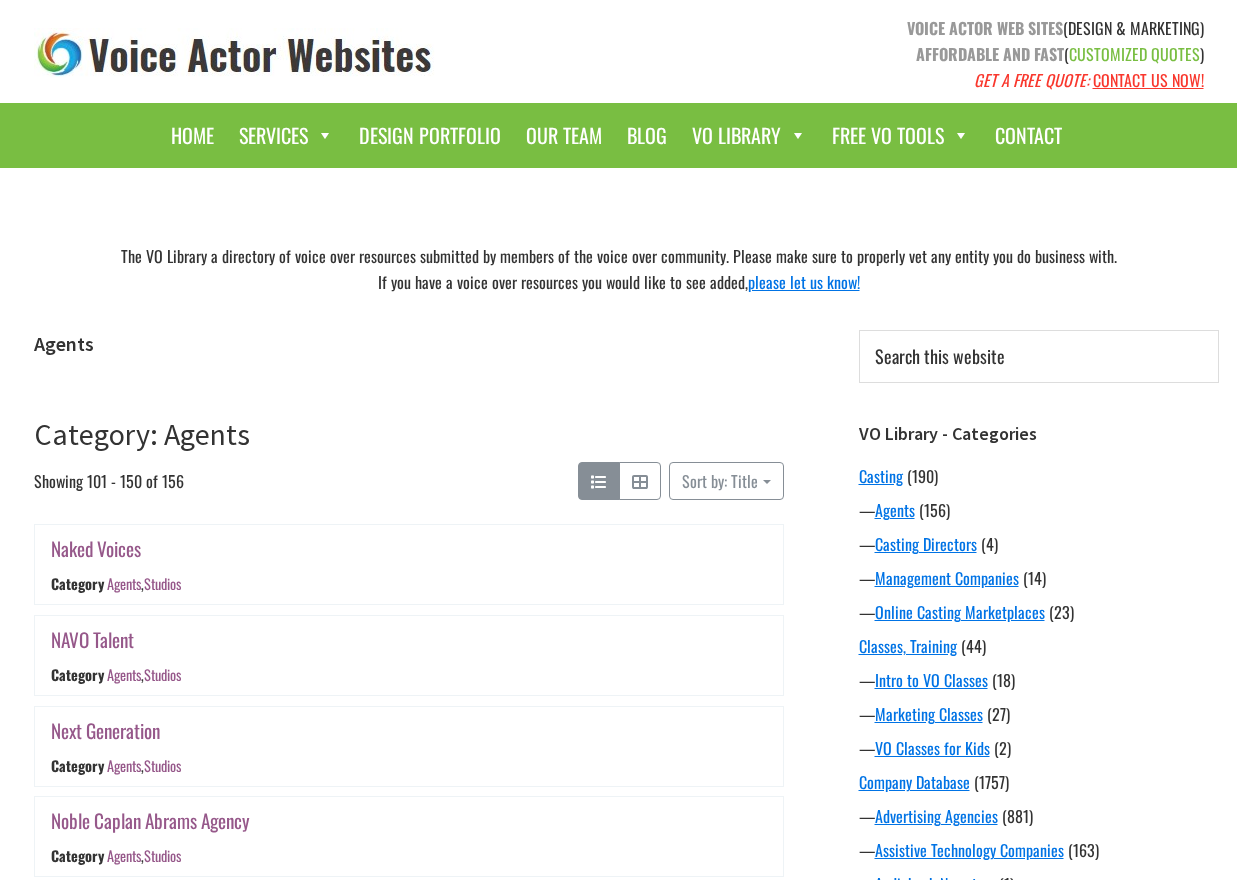 scroll, scrollTop: 1670, scrollLeft: 0, axis: vertical 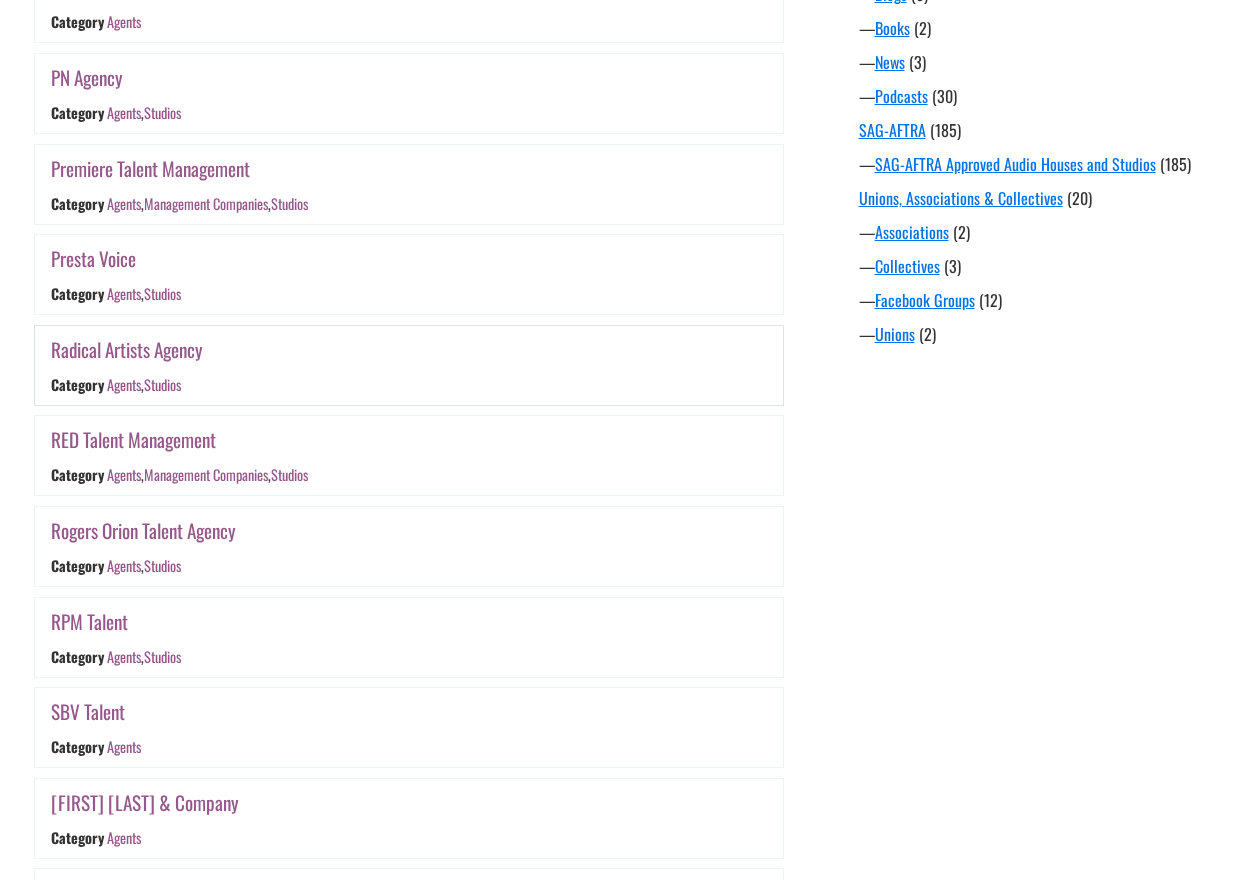 click on "Radical Artists Agency" at bounding box center [127, 349] 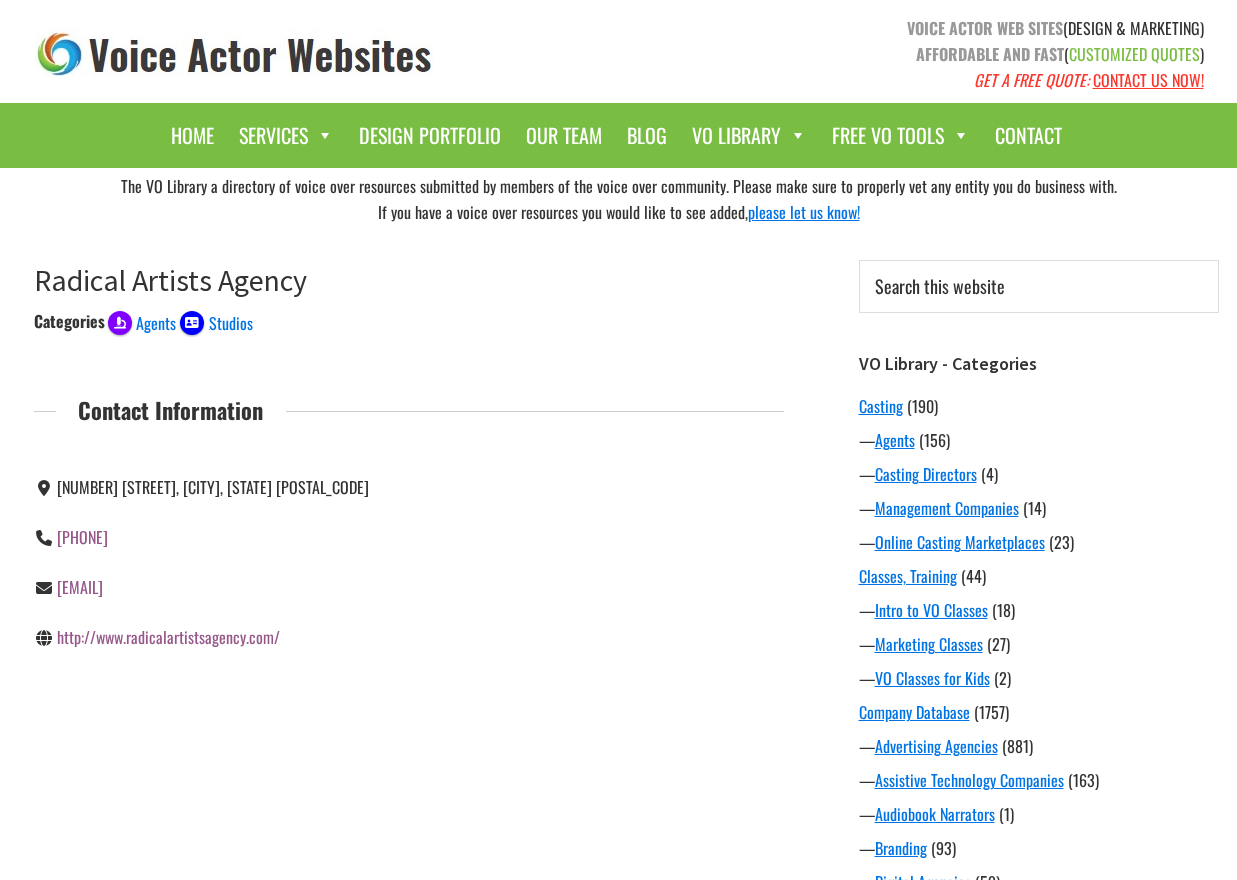 scroll, scrollTop: 0, scrollLeft: 0, axis: both 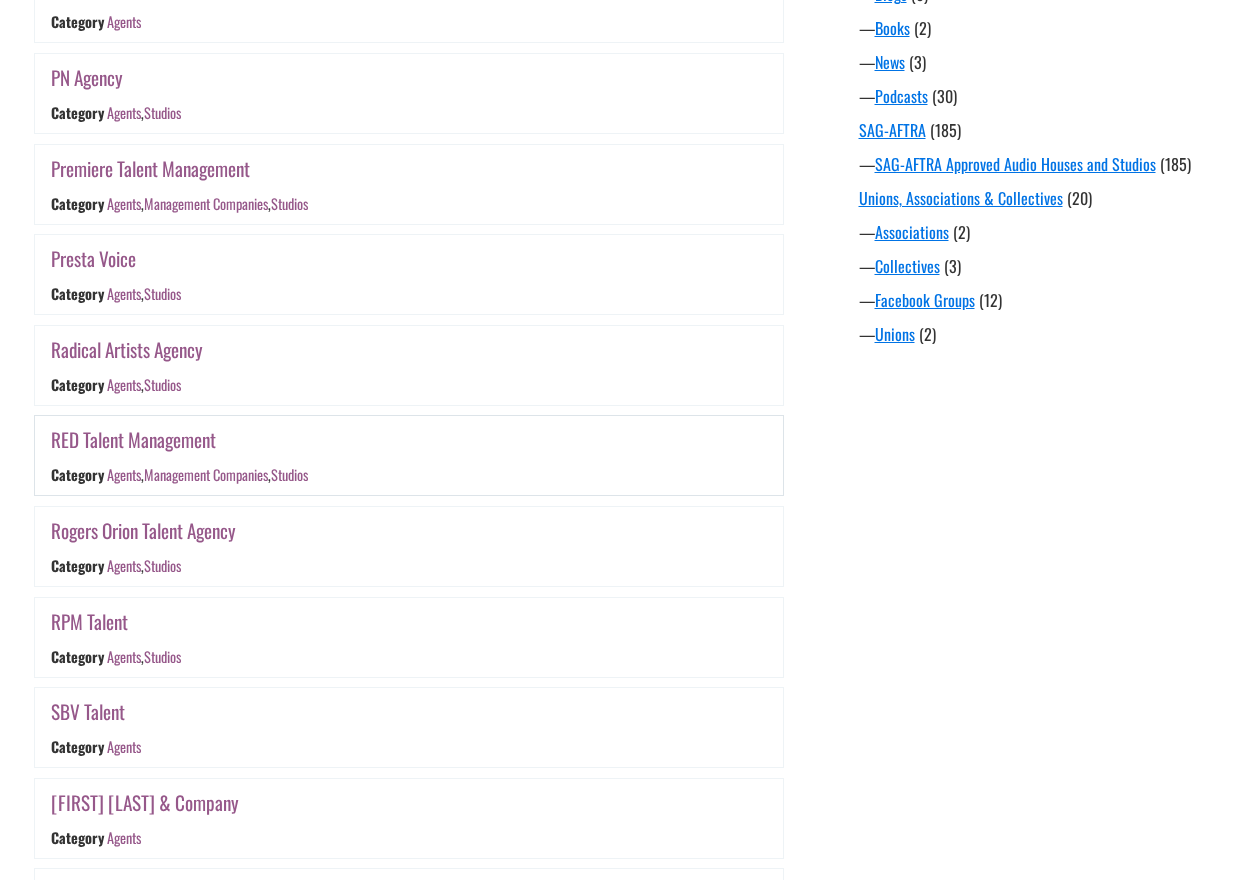 click on "RED Talent Management" at bounding box center [133, 439] 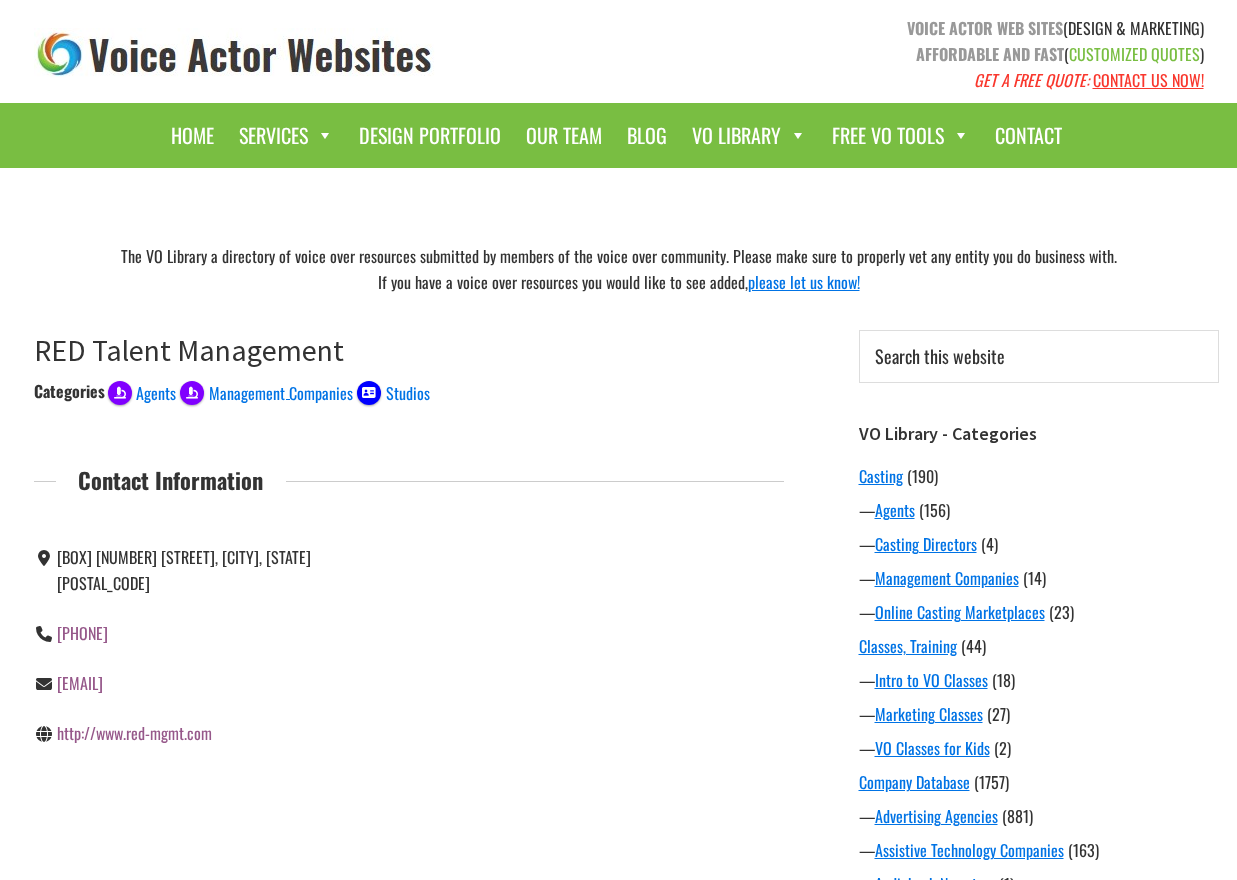 scroll, scrollTop: 0, scrollLeft: 0, axis: both 